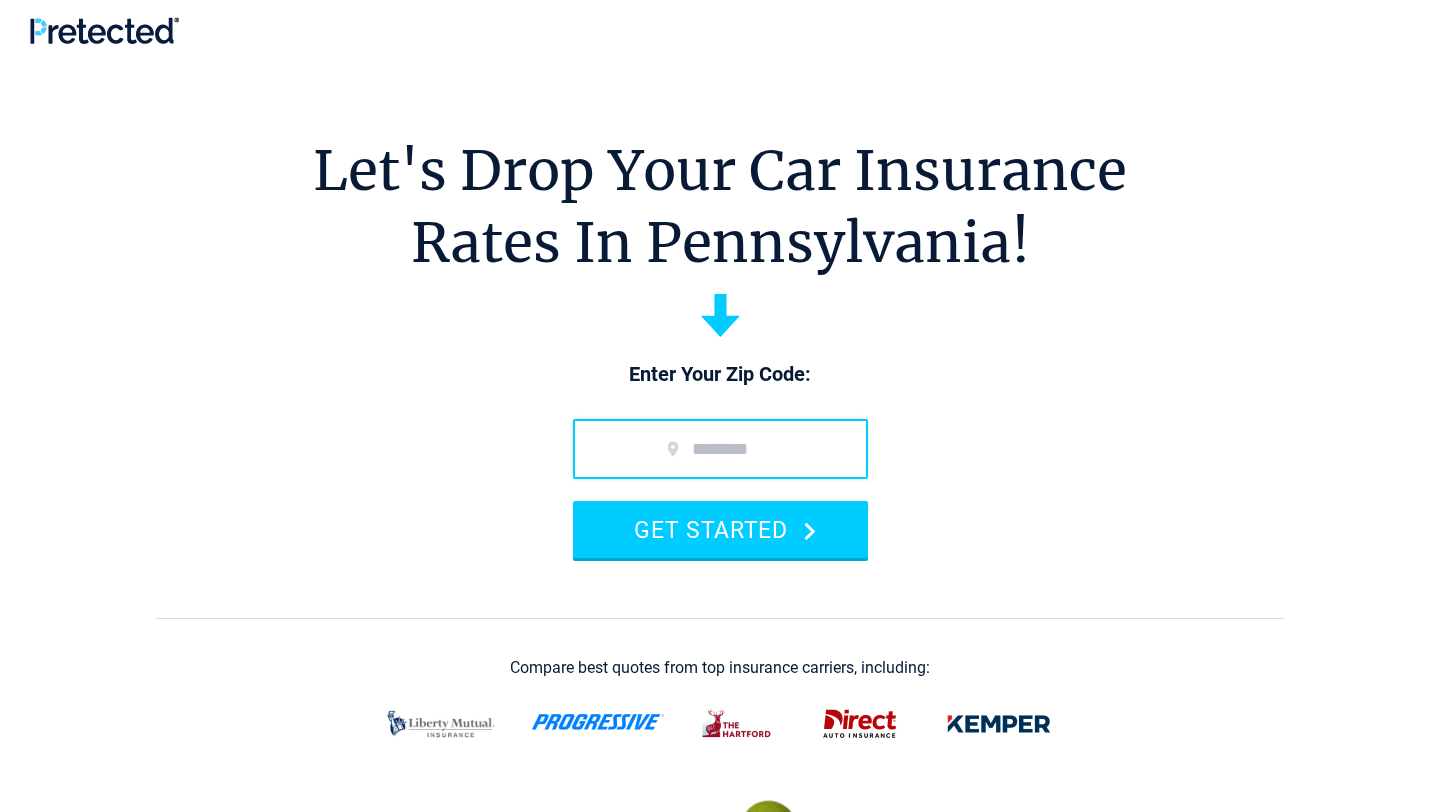 scroll, scrollTop: 0, scrollLeft: 0, axis: both 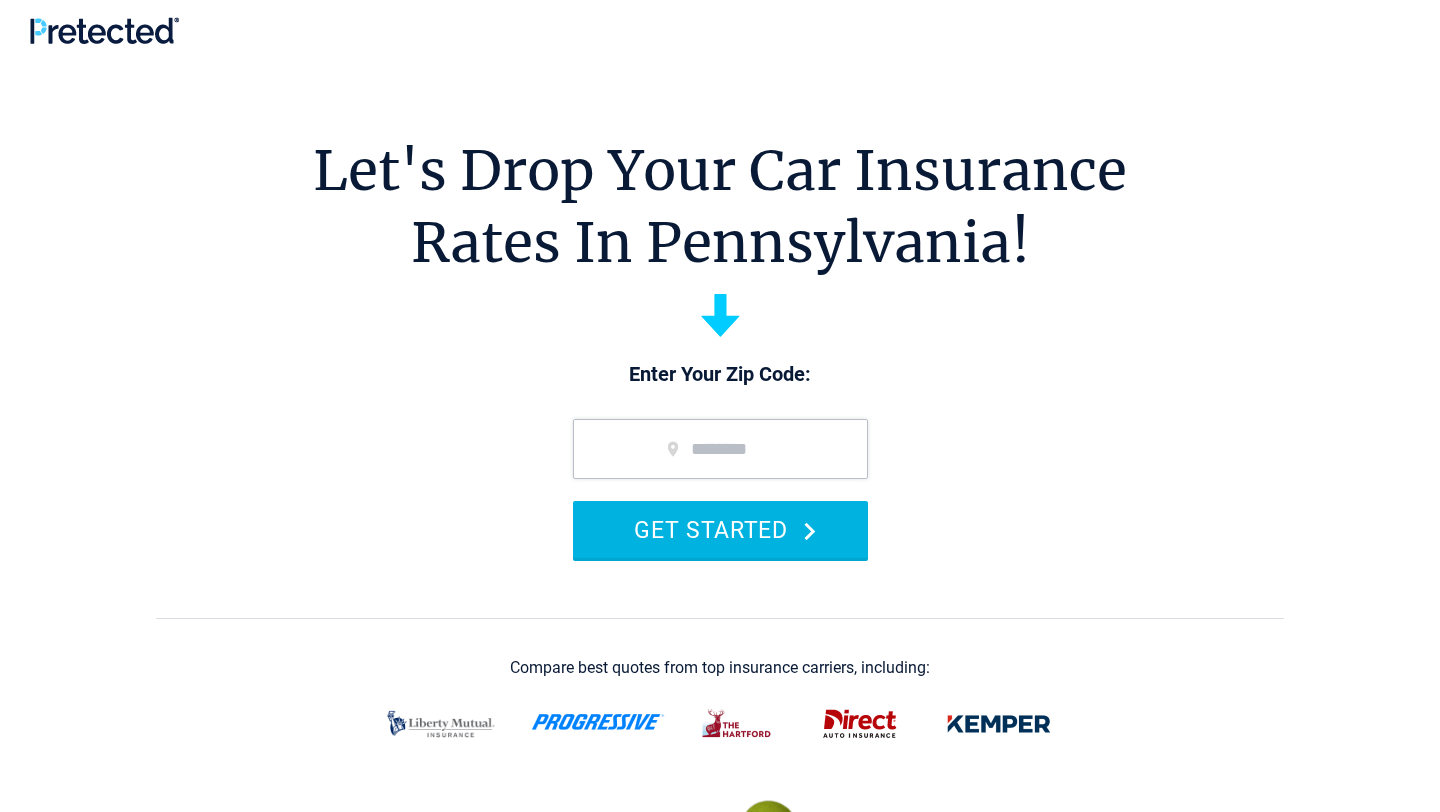 type on "*****" 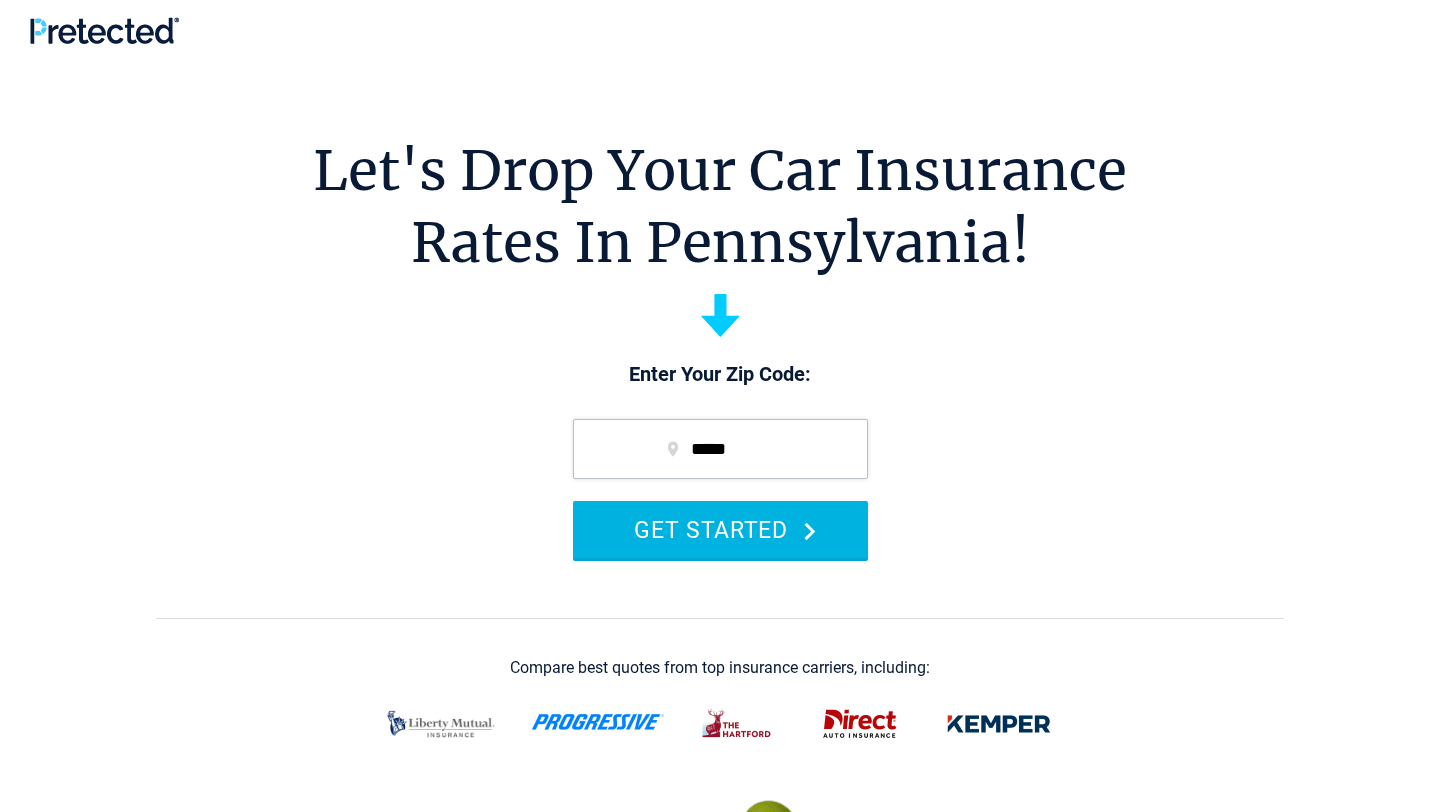 click on "GET STARTED" at bounding box center [720, 529] 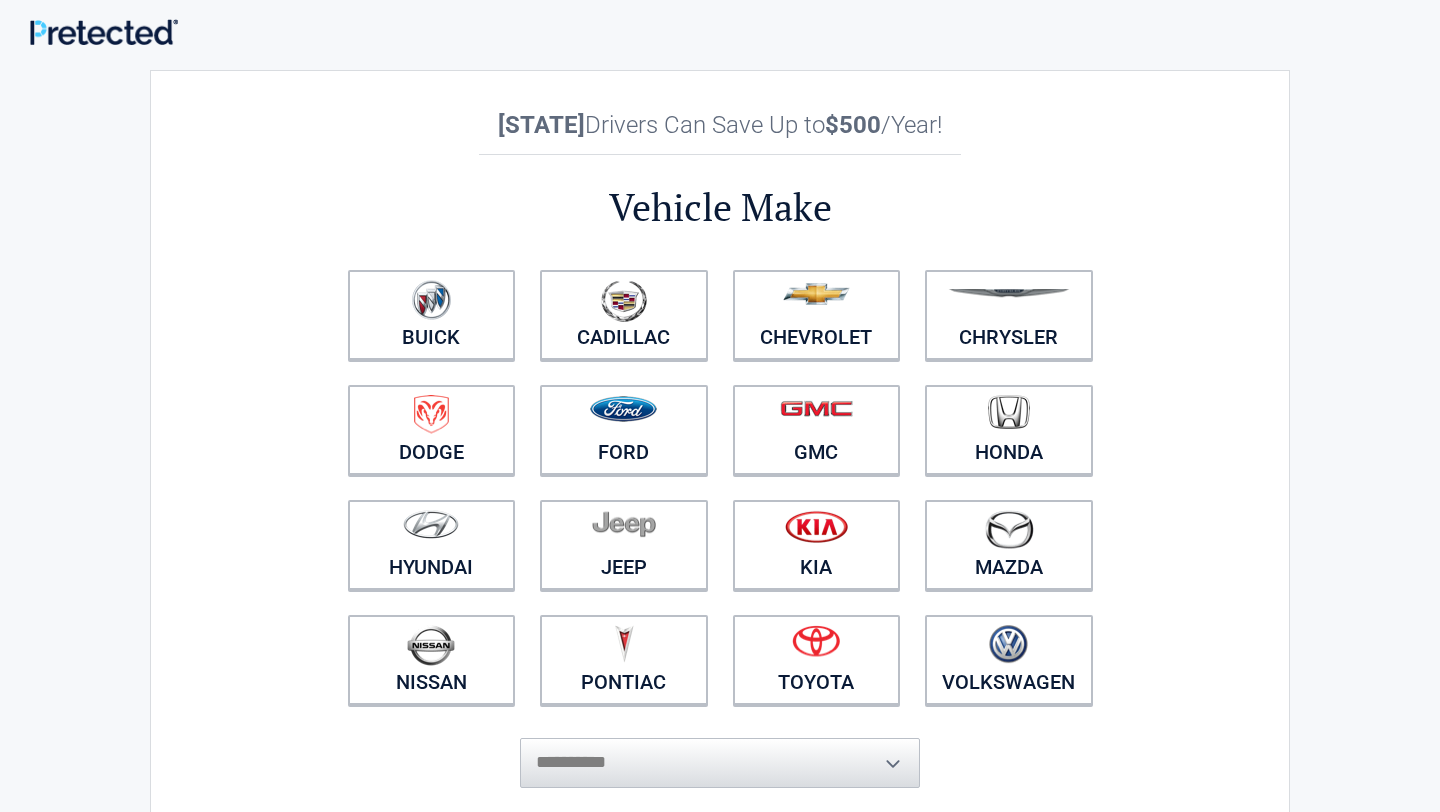 scroll, scrollTop: 0, scrollLeft: 0, axis: both 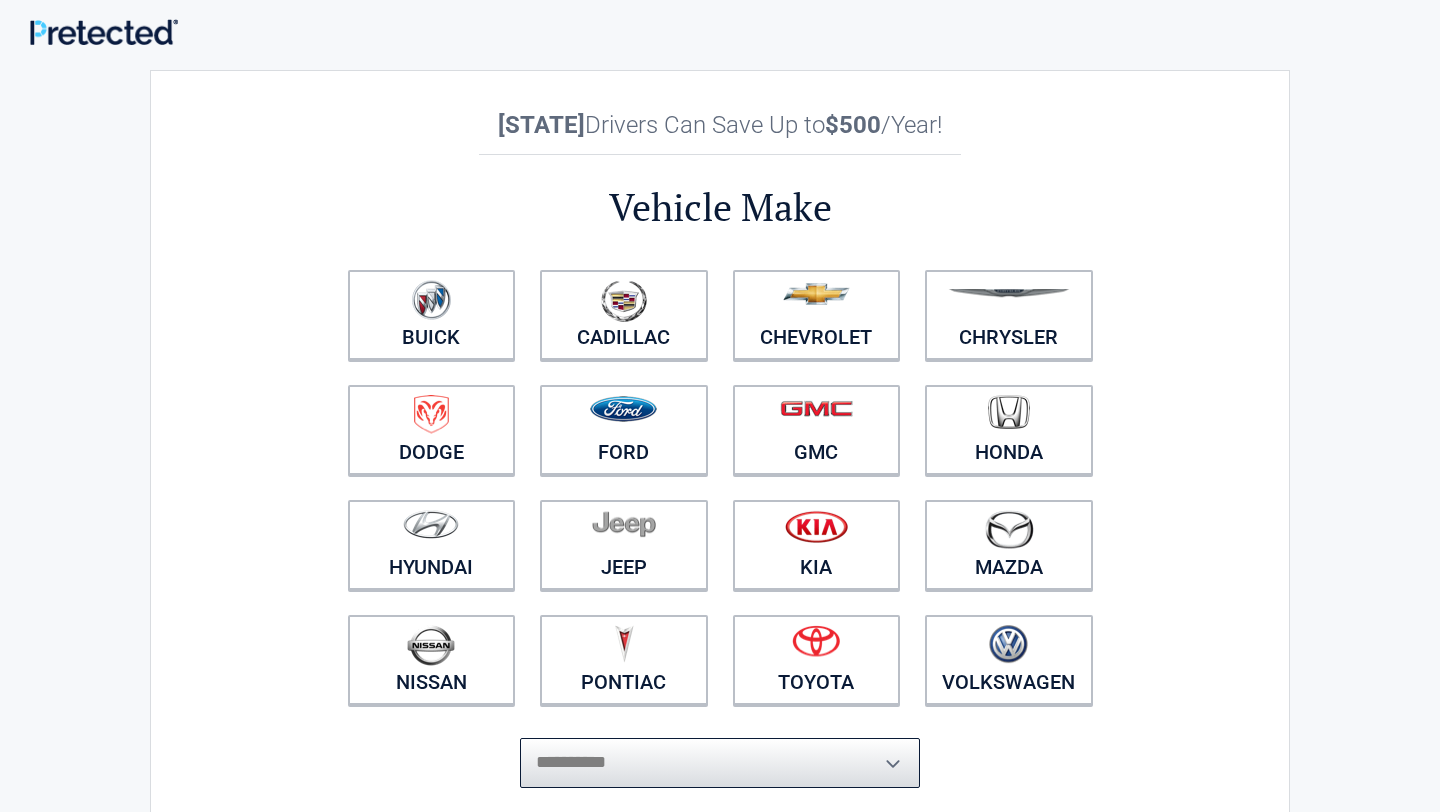 click on "**********" at bounding box center [720, 763] 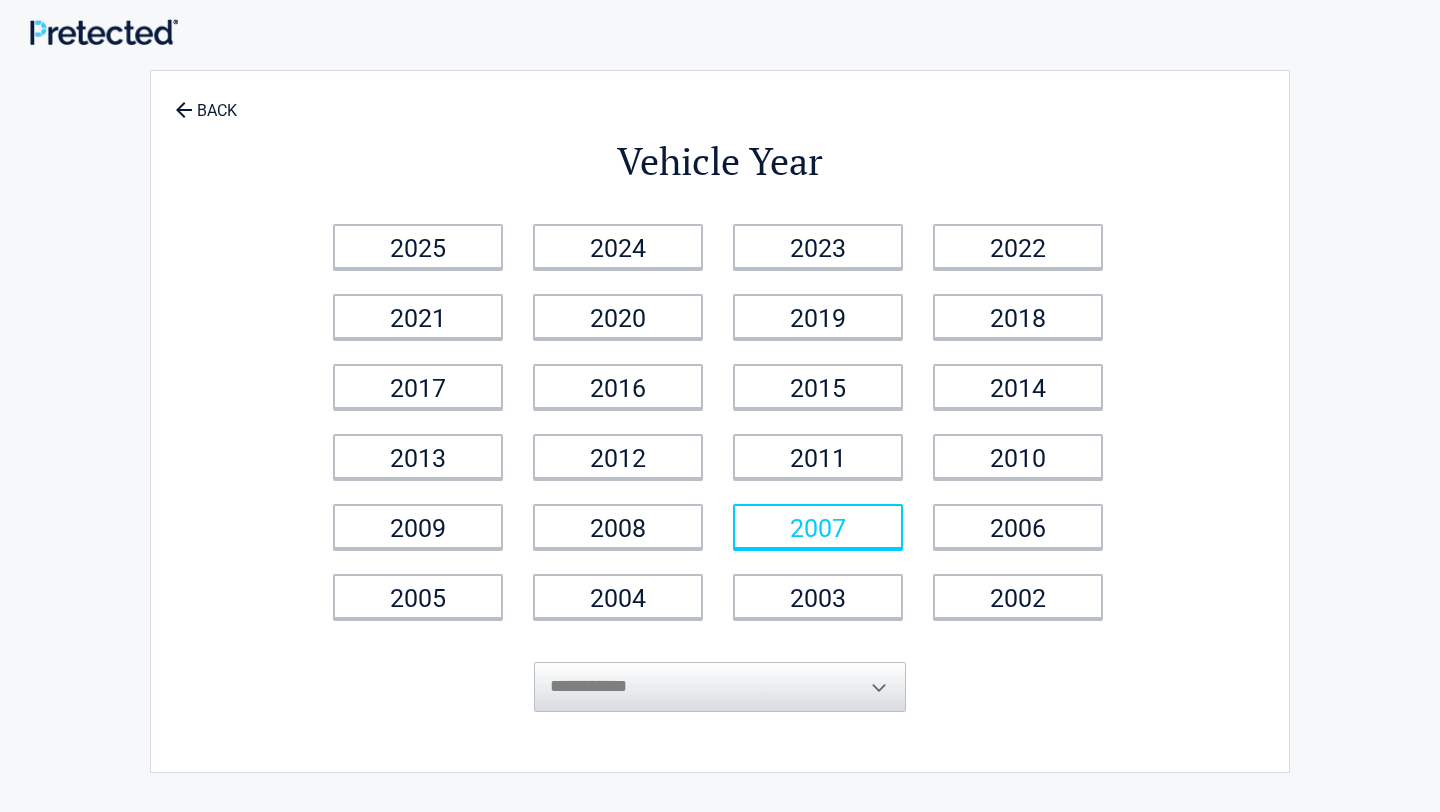 click on "2007" at bounding box center [818, 526] 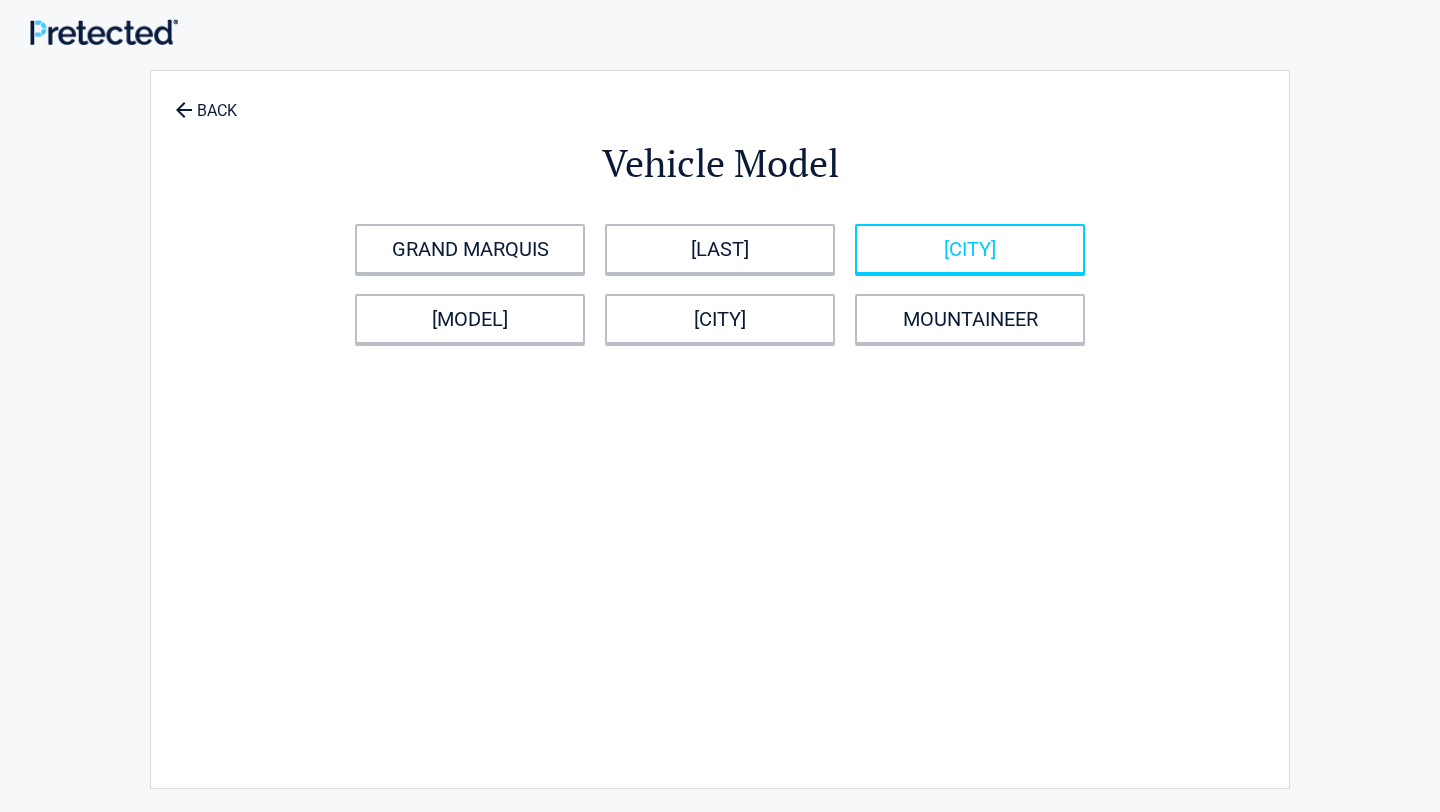 click on "[CITY]" at bounding box center [970, 249] 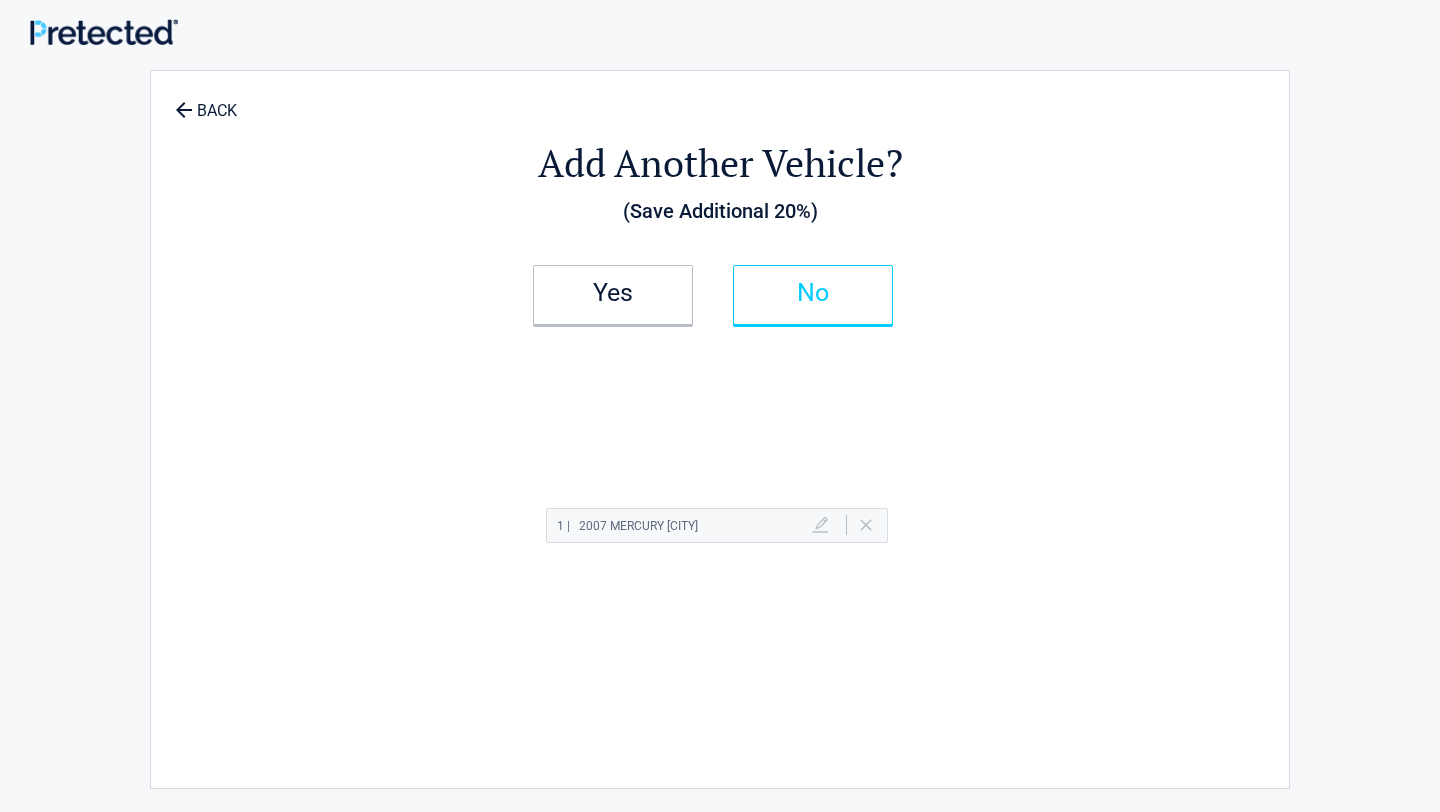 click on "No" at bounding box center [813, 295] 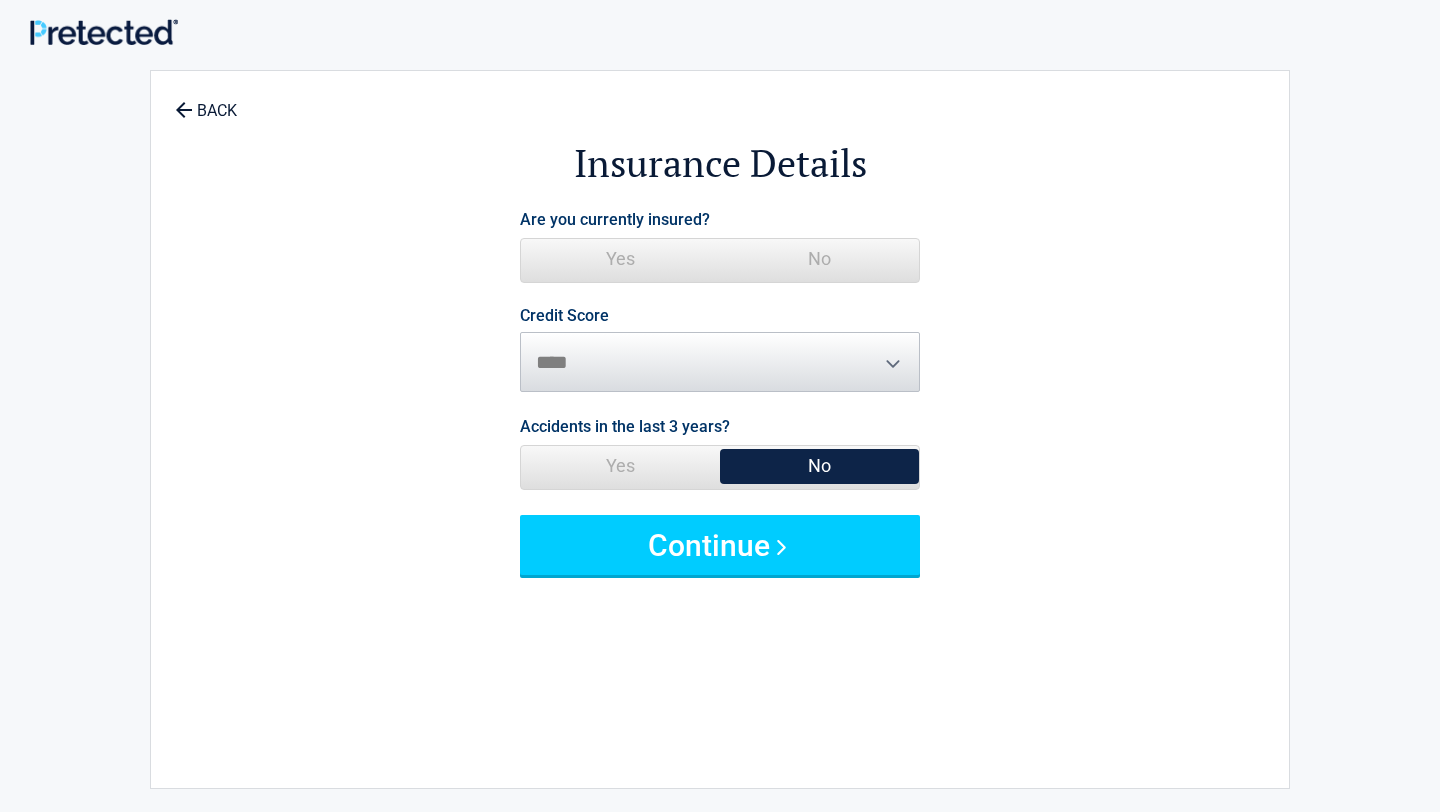 click on "No" at bounding box center [819, 259] 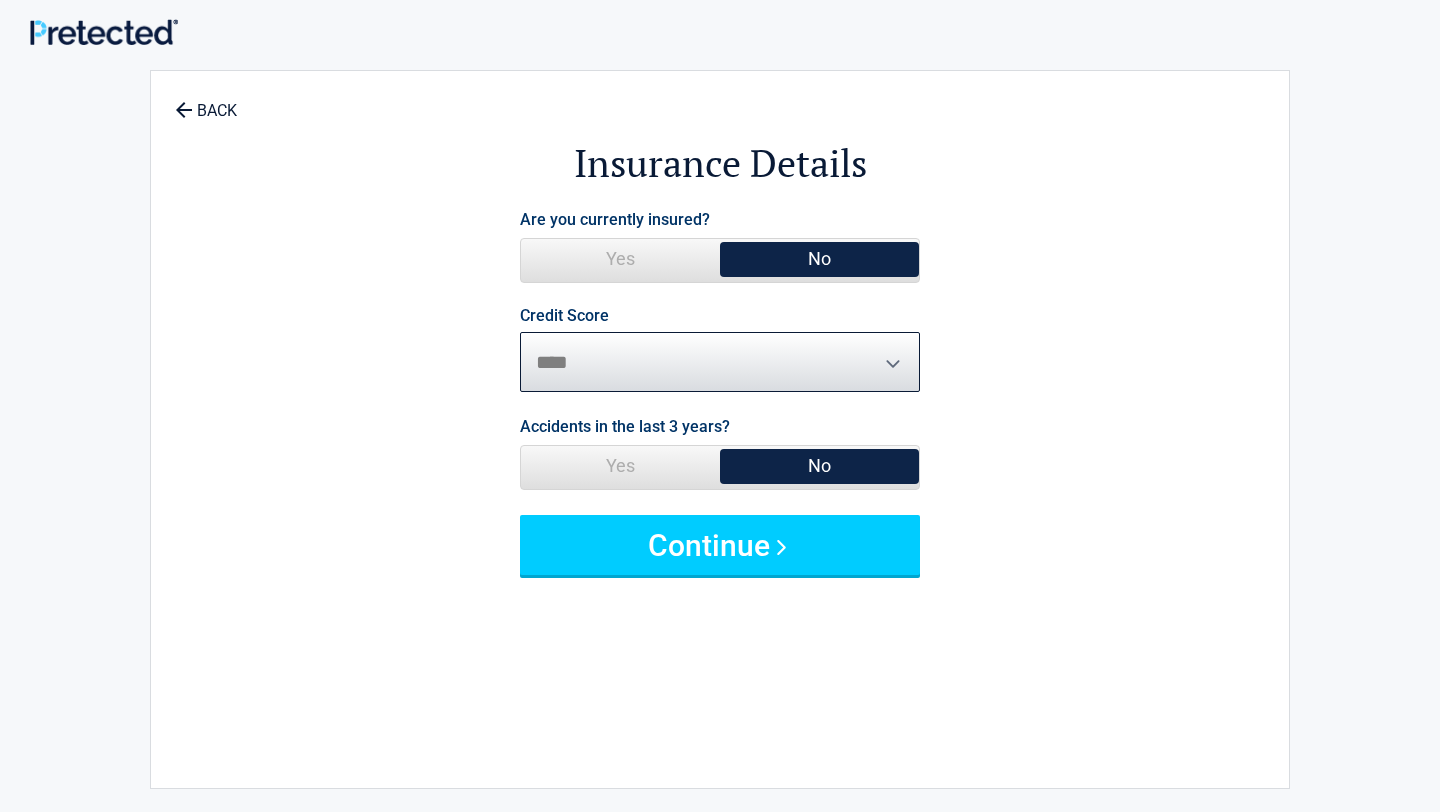 click on "*********
****
*******
****" at bounding box center [720, 362] 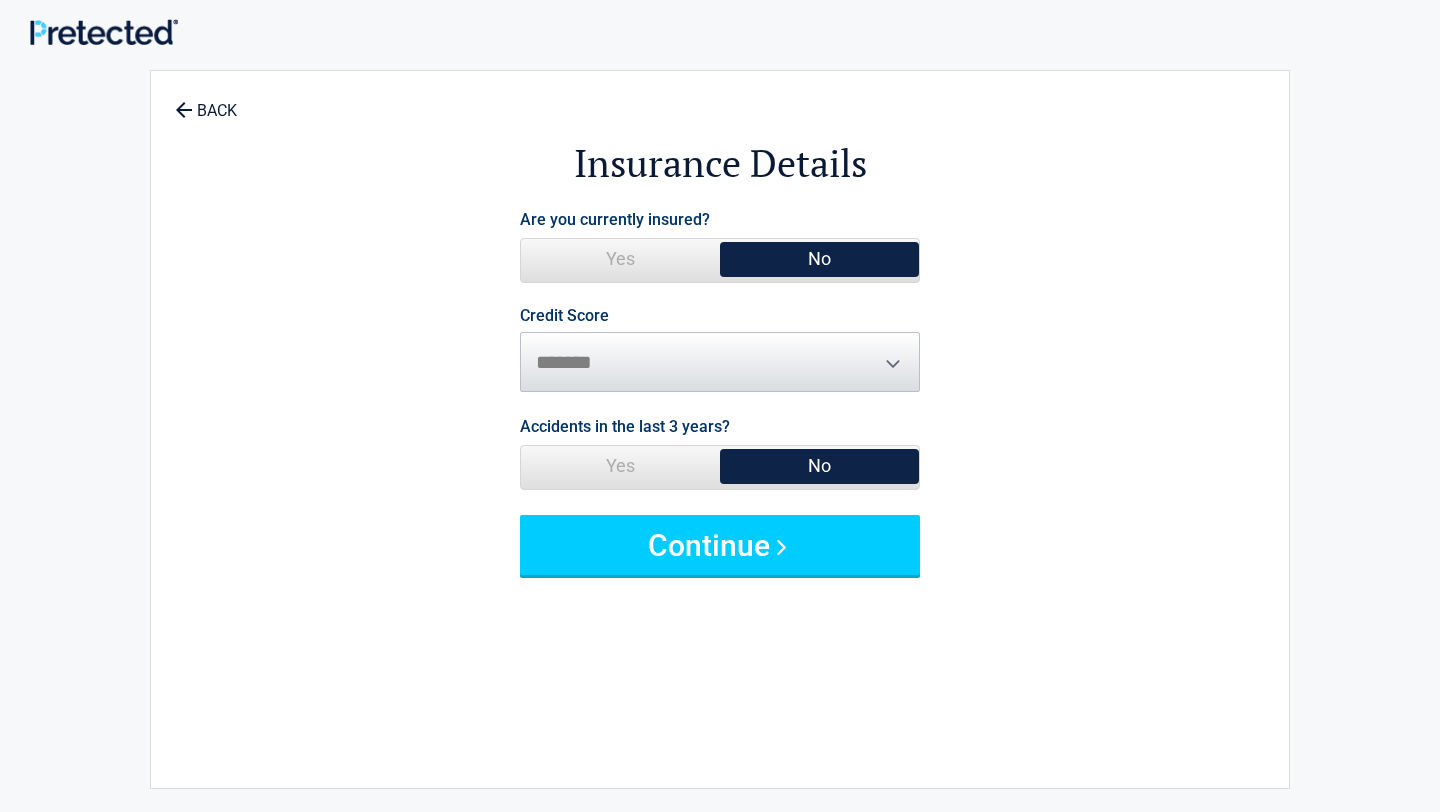 click on "**********" at bounding box center (720, 419) 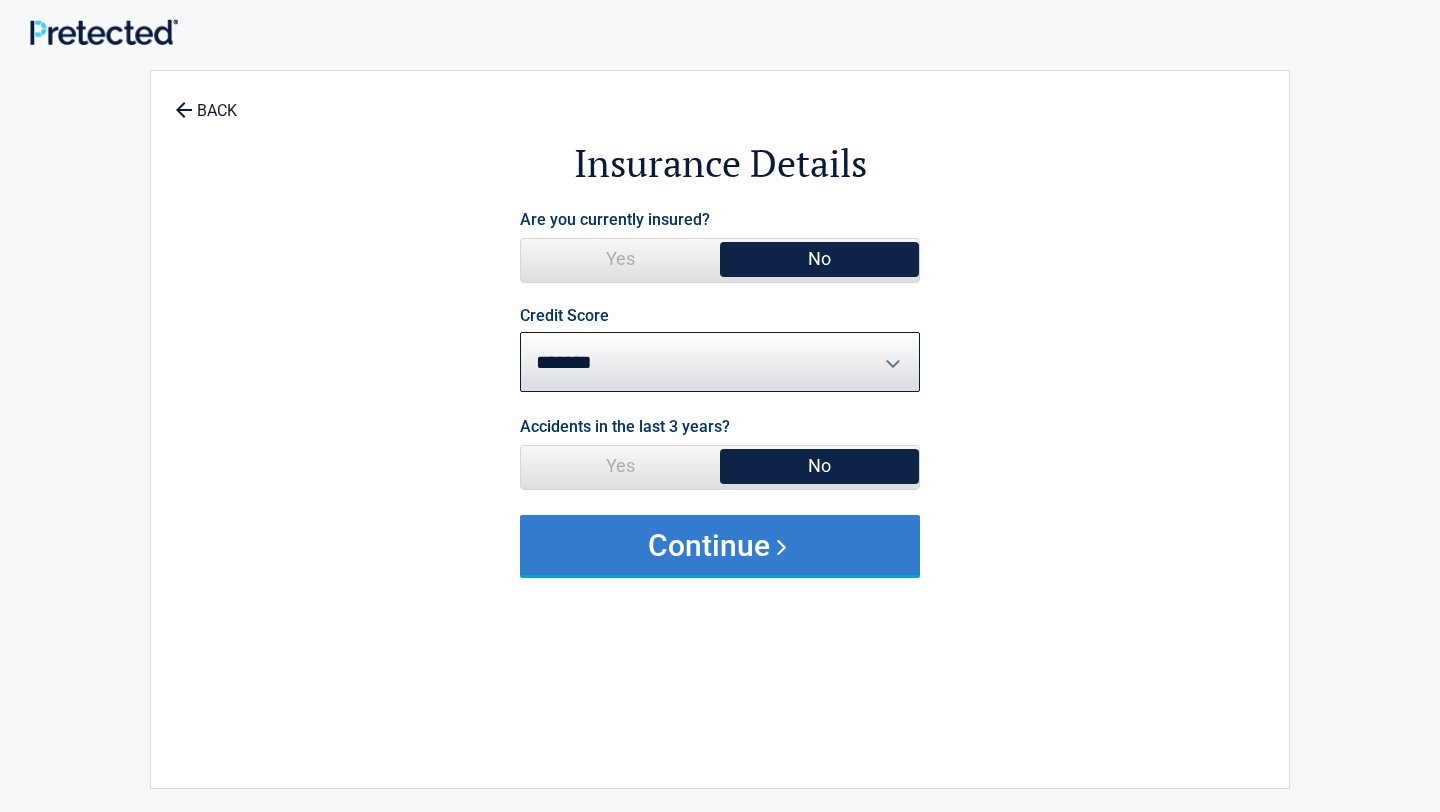 click on "Continue" at bounding box center [720, 545] 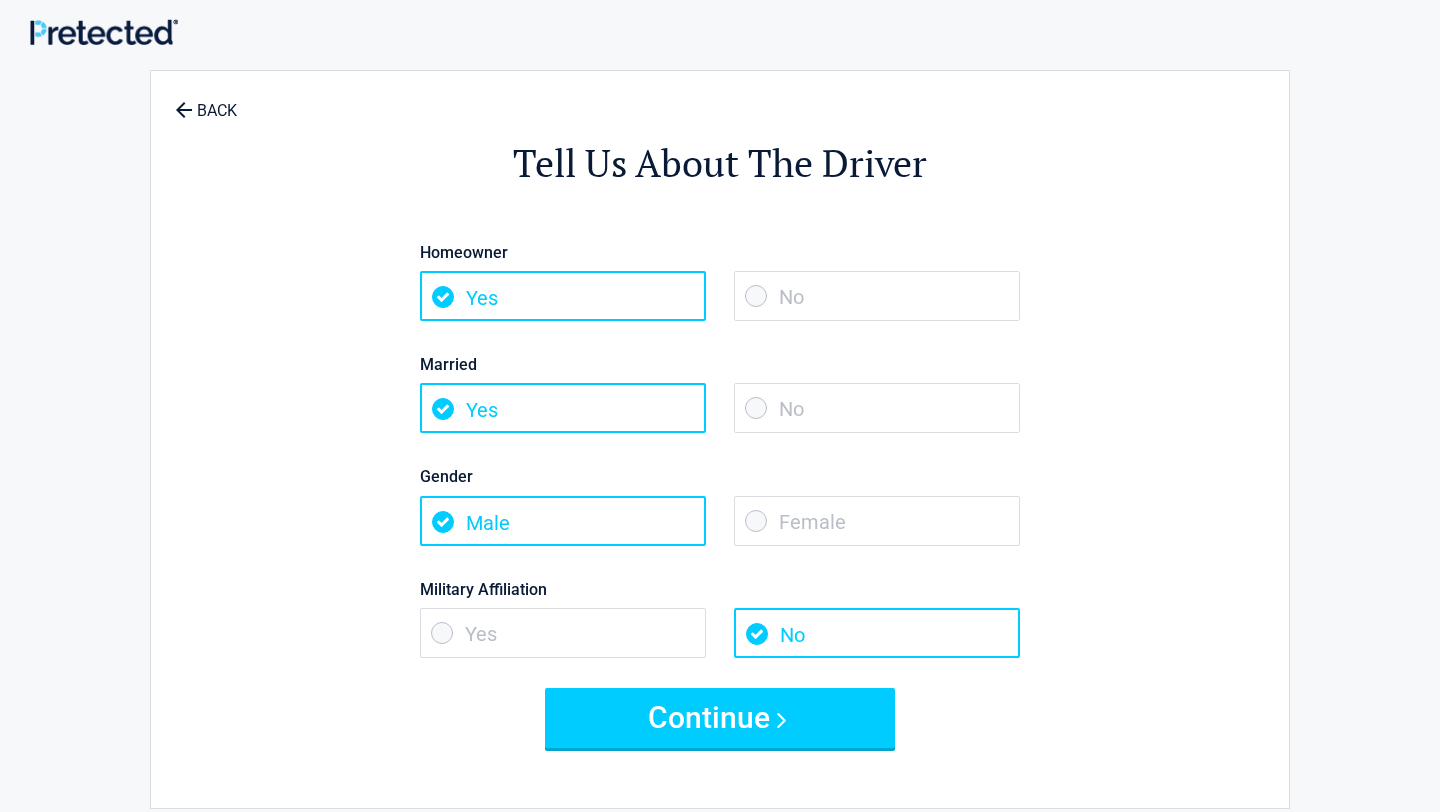 click on "No" at bounding box center (877, 296) 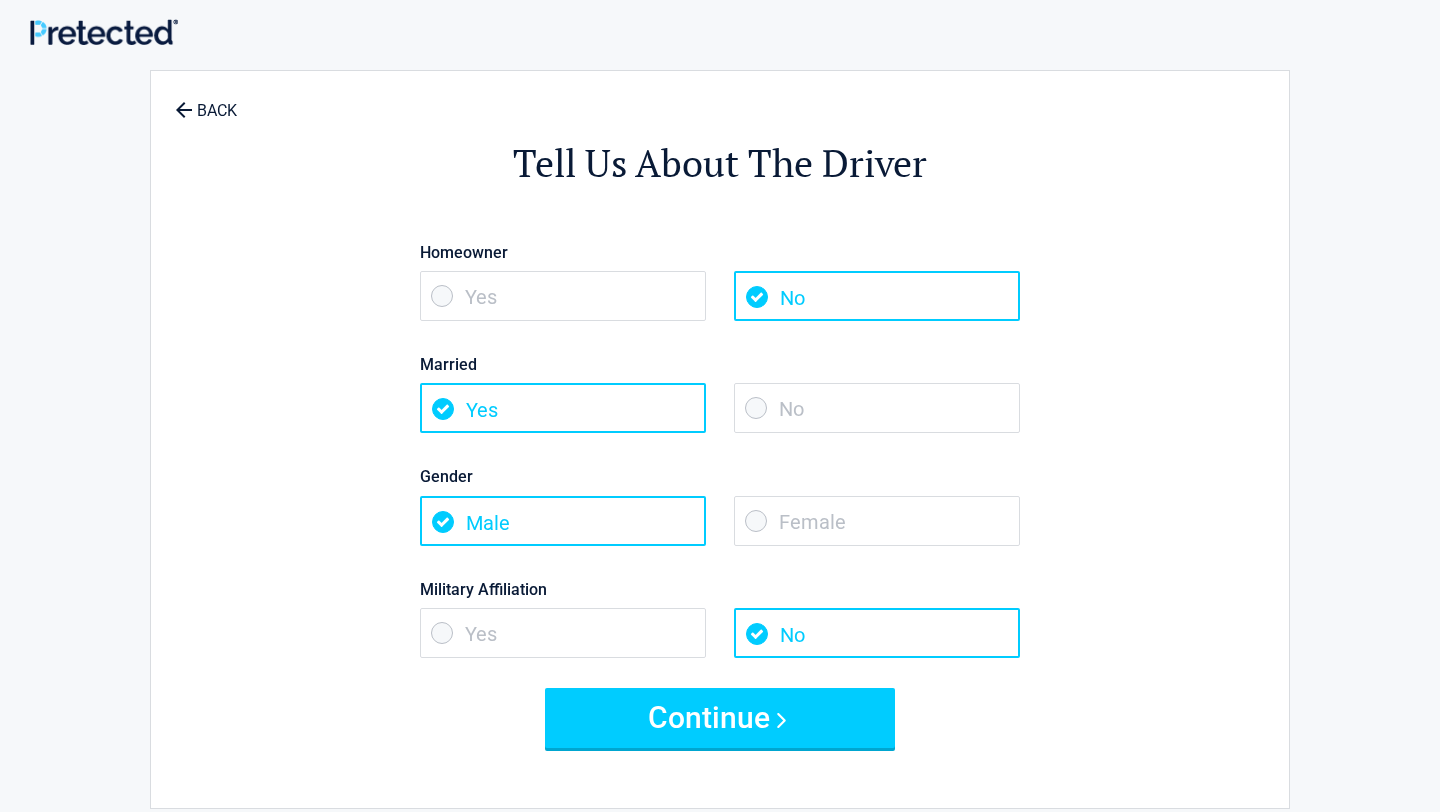 click on "No" at bounding box center (877, 408) 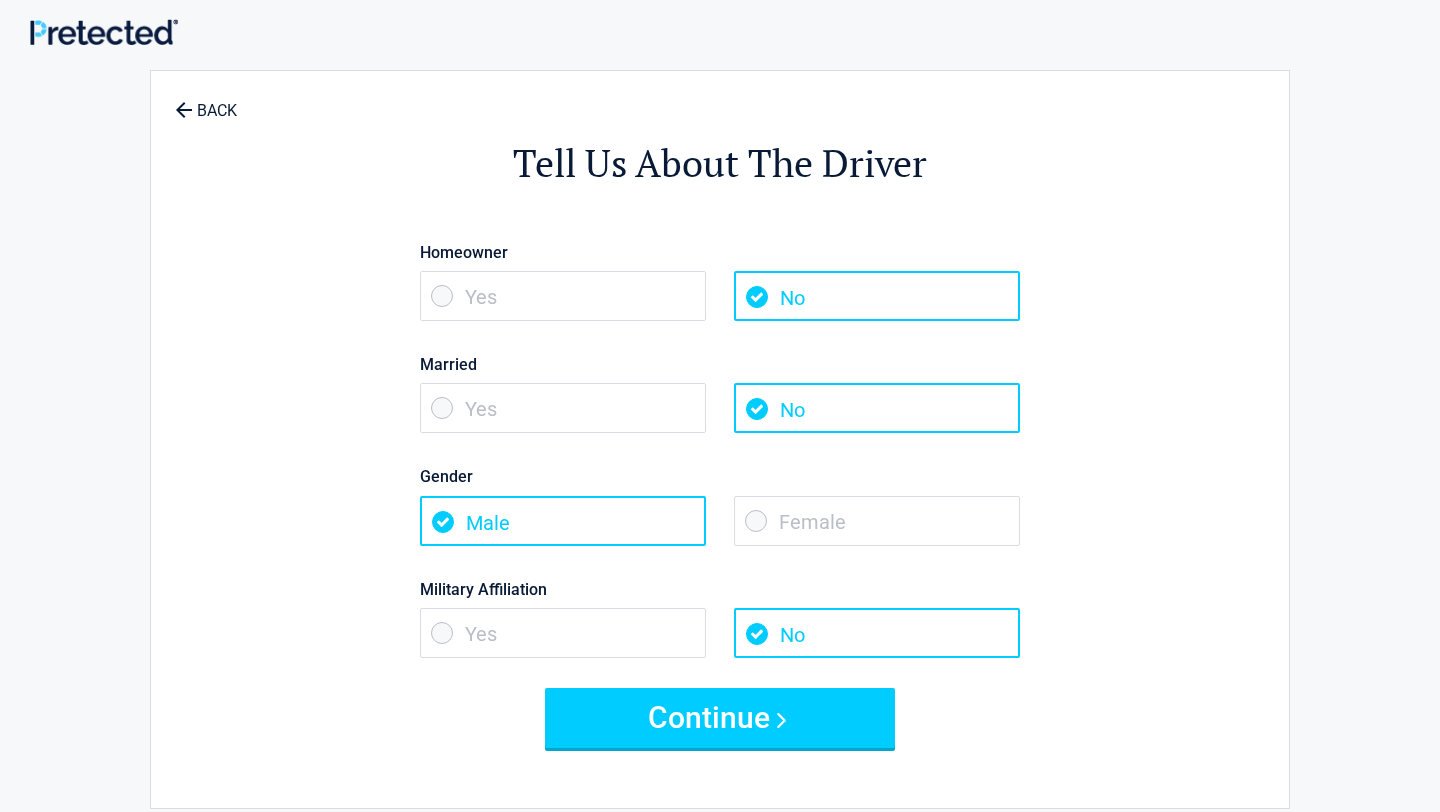 click on "Female" at bounding box center (877, 521) 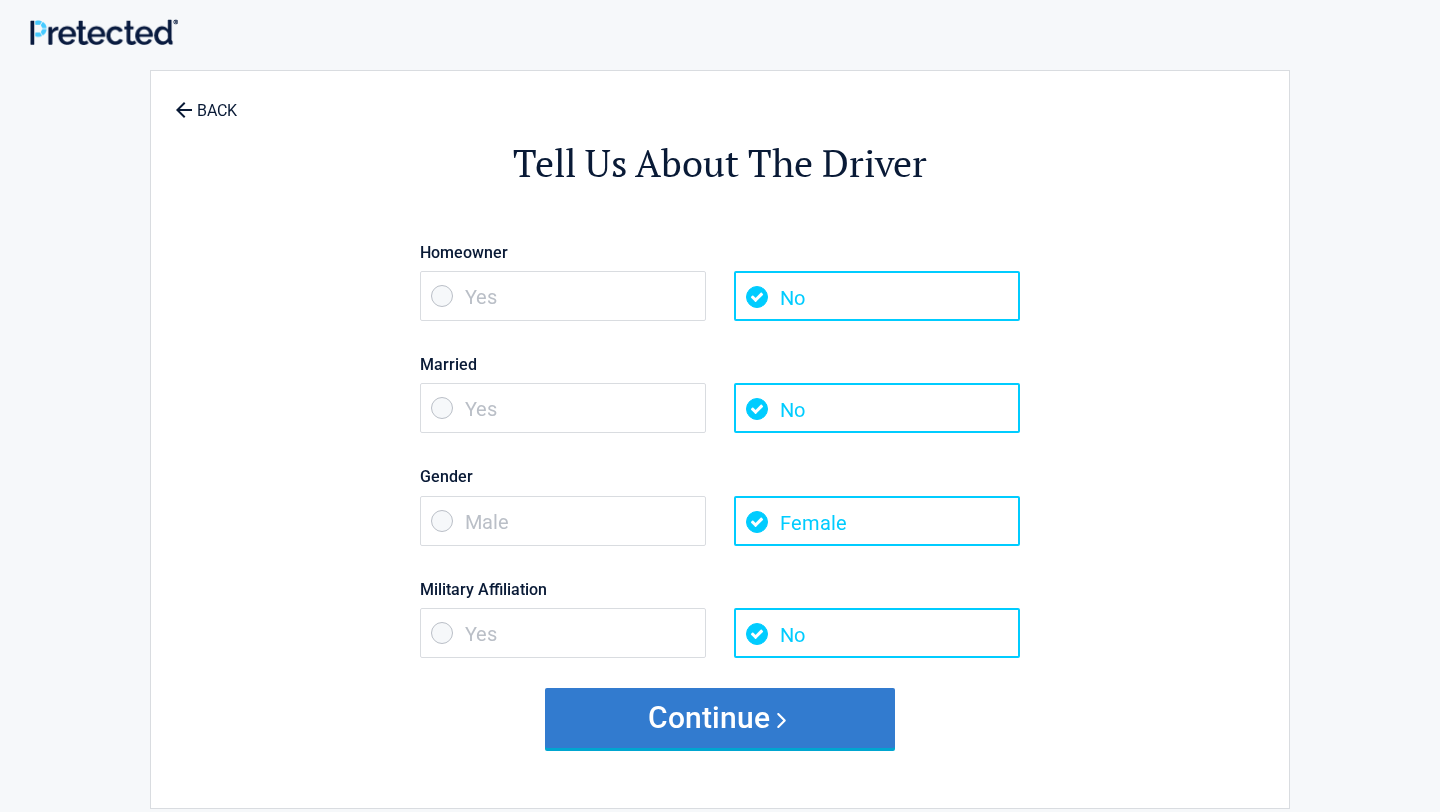 click on "Continue" at bounding box center (720, 718) 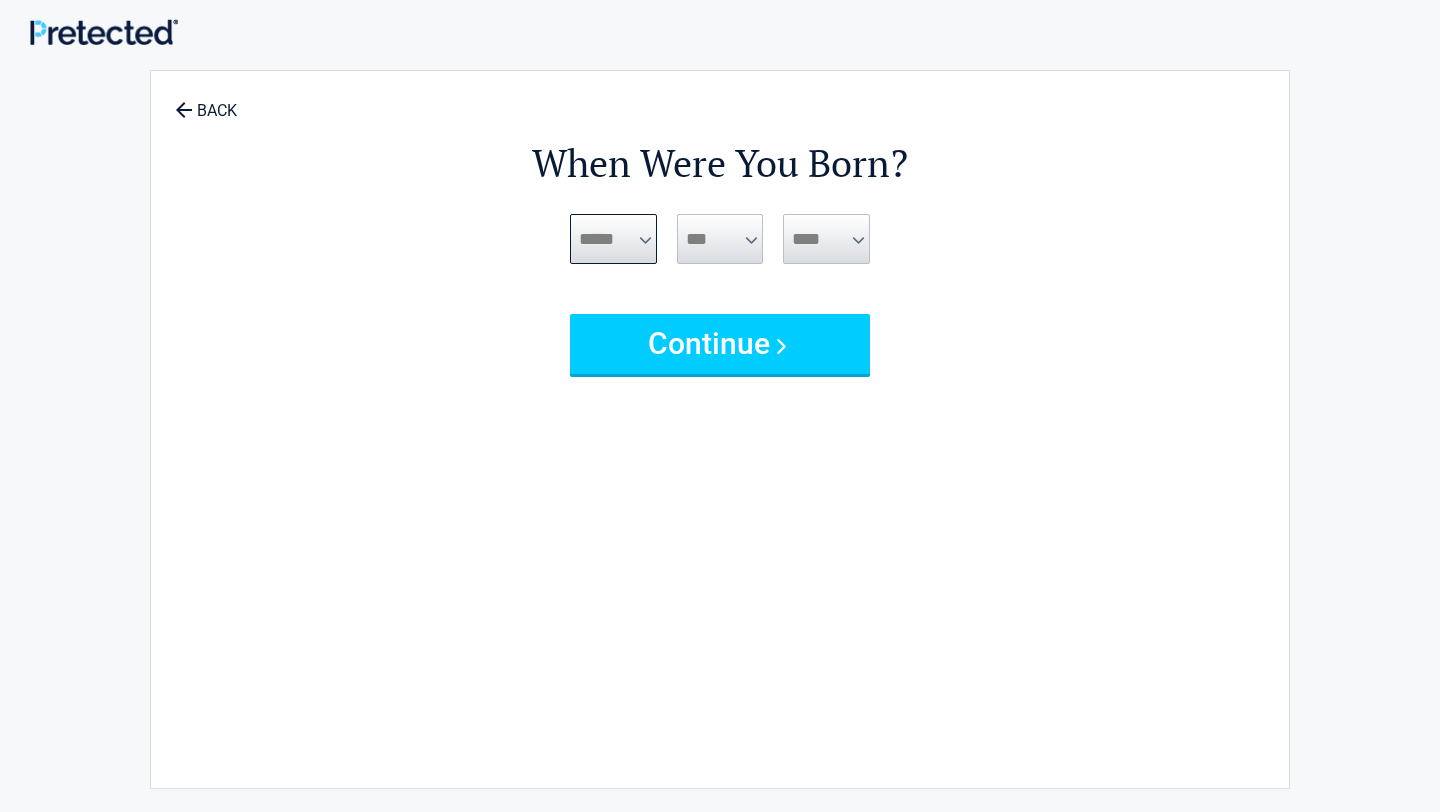 click on "*****
***
***
***
***
***
***
***
***
***
***
***
***" at bounding box center (613, 239) 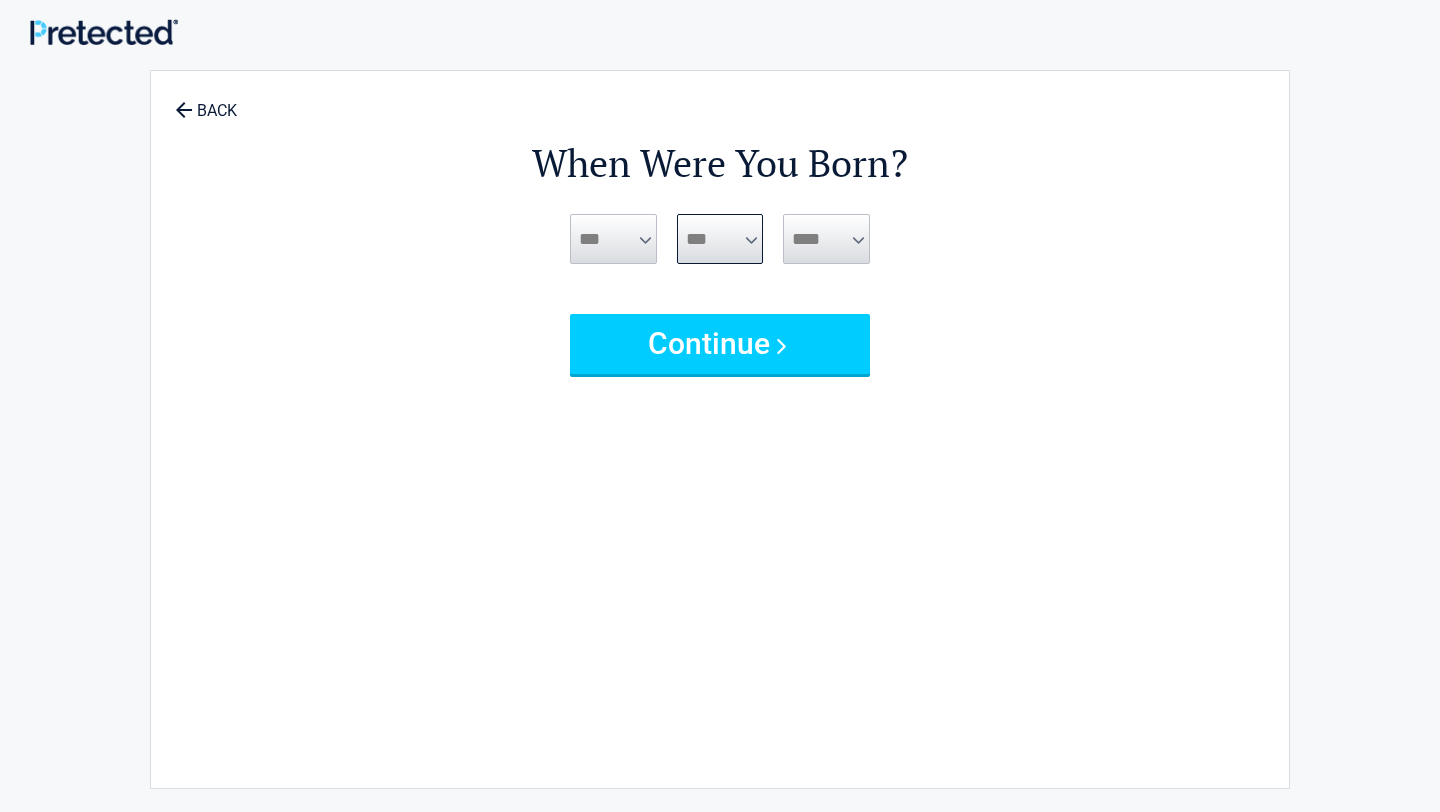 click on "*** * * * * * * * * * ** ** ** ** ** ** ** ** ** ** ** ** ** ** ** ** ** ** ** ** ** **" at bounding box center [720, 239] 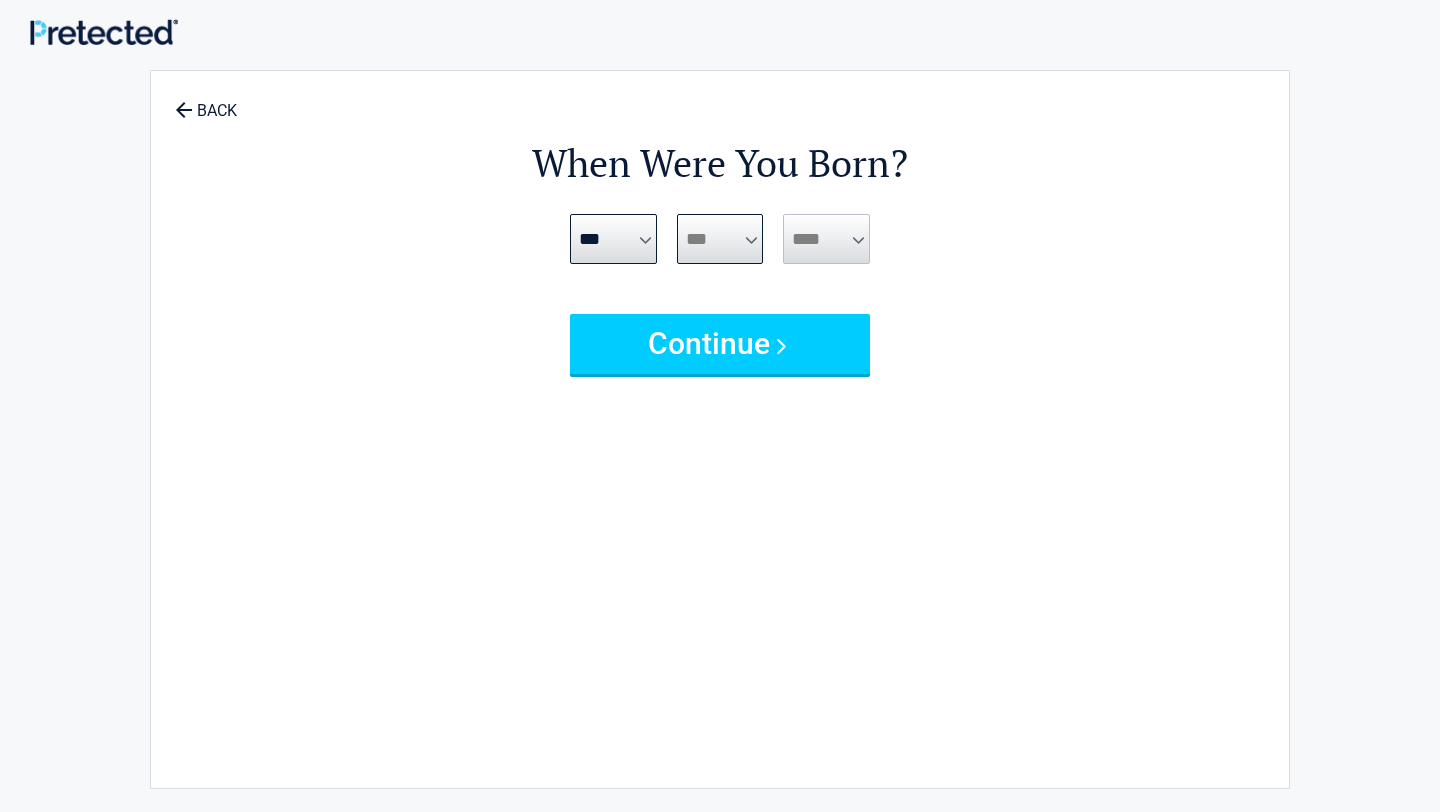select on "**" 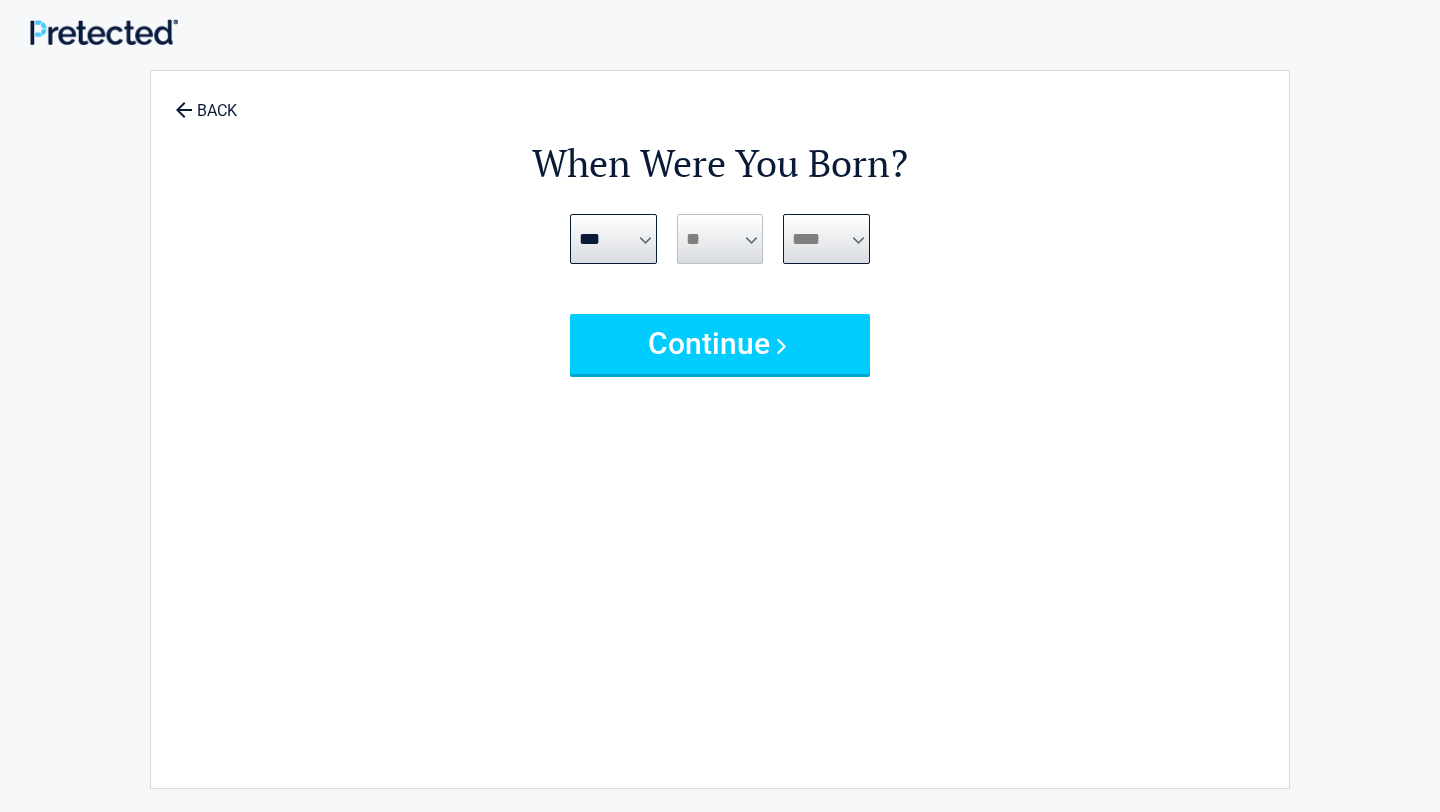 click on "****
****
****
****
****
****
****
****
****
****
****
****
****
****
****
****
****
****
****
****
****
****
****
****
****
****
****
****
****
****
****
****
****
****
****
****
****
****
****
****
****
****
****
****
****
****
****
****
****
****
****
****
****
****
****
****
****
****
****
****
****
****
****
****" at bounding box center [826, 239] 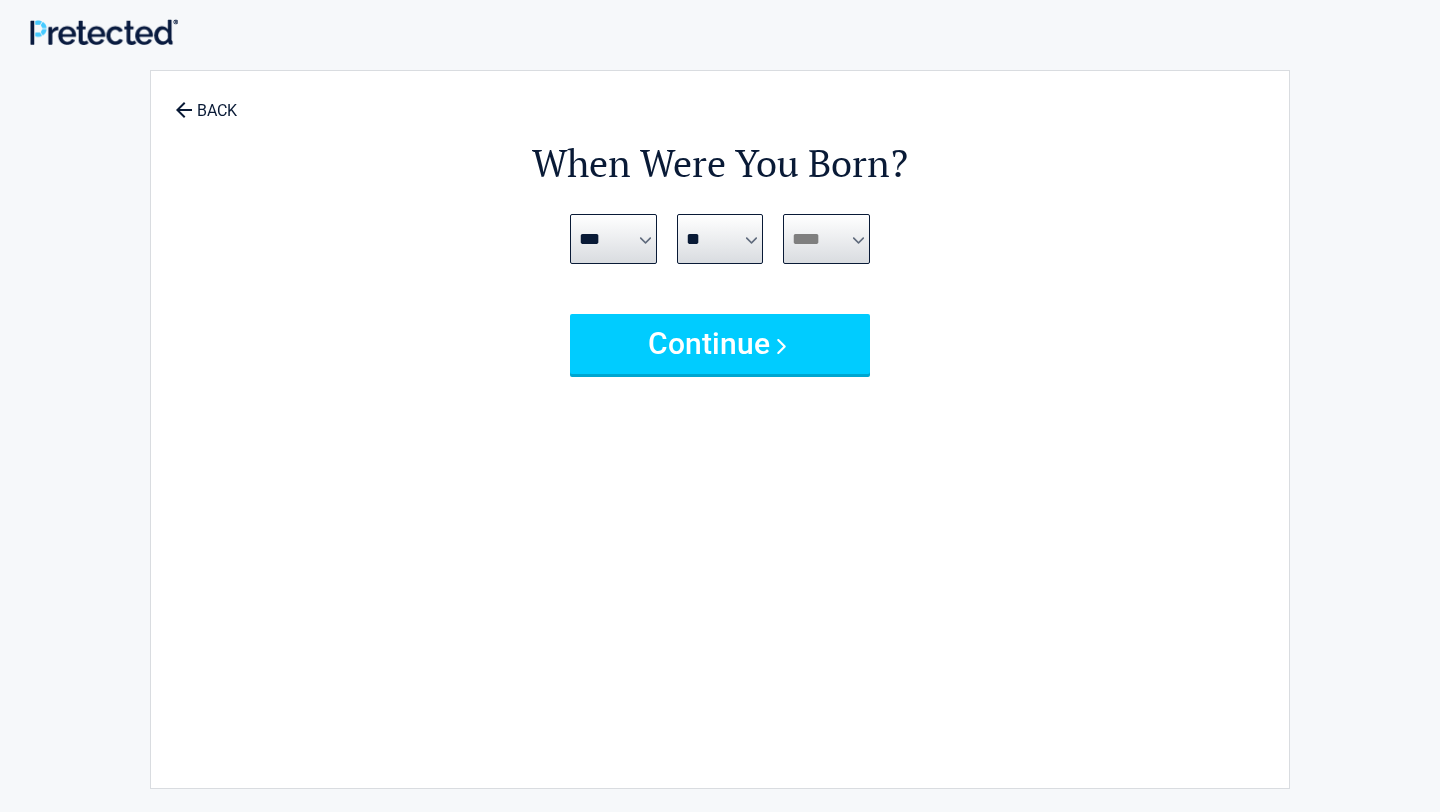 select on "****" 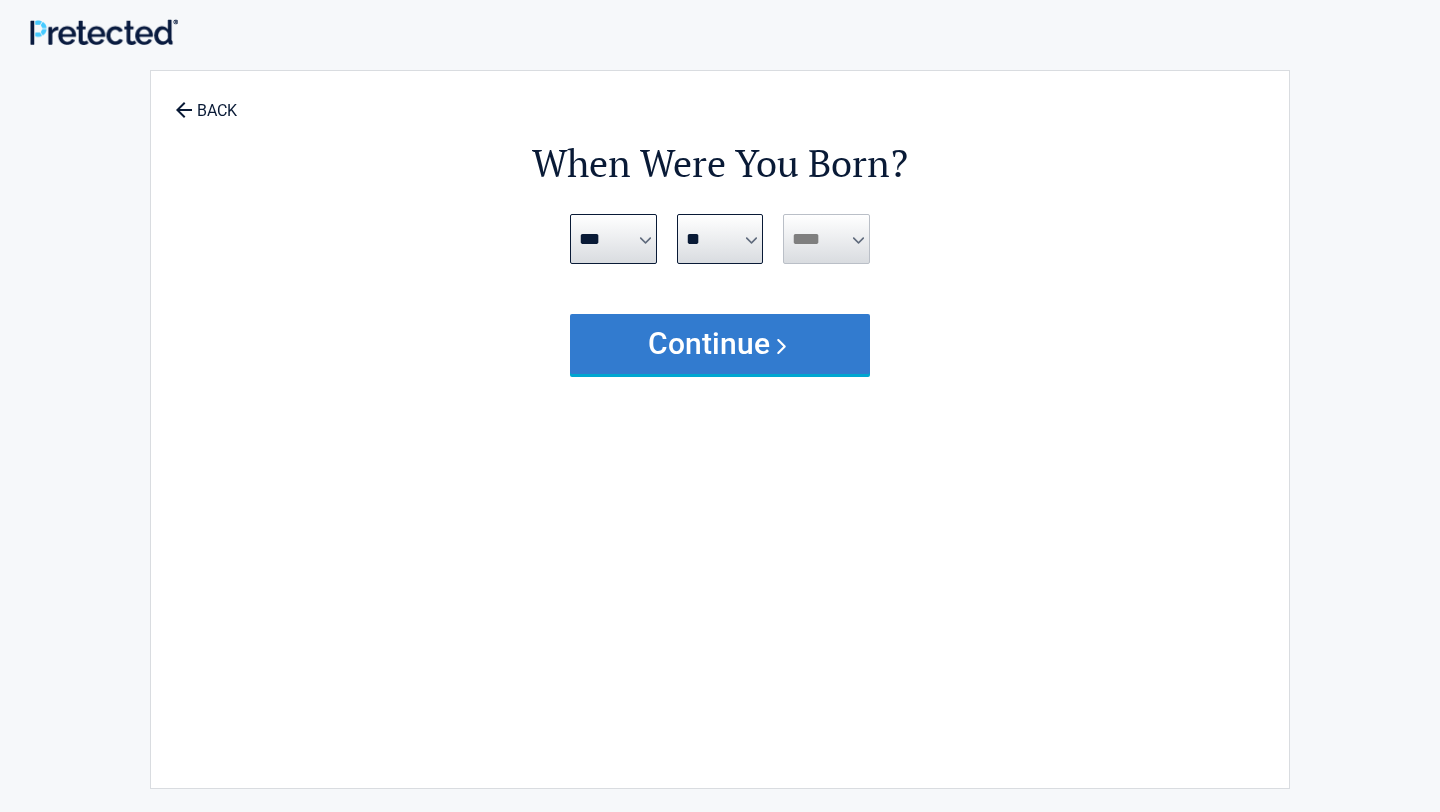 click on "Continue" at bounding box center [720, 344] 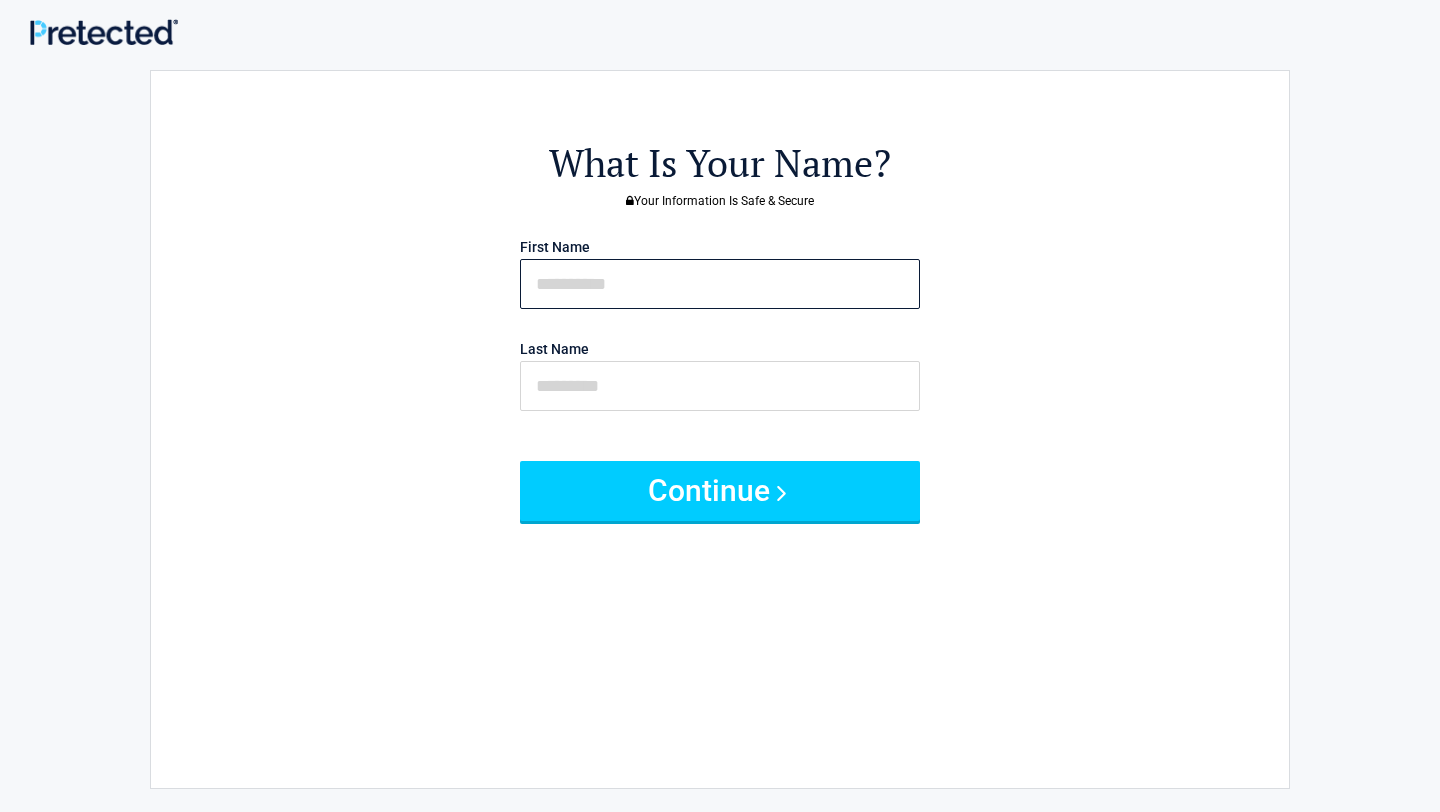 click at bounding box center [720, 284] 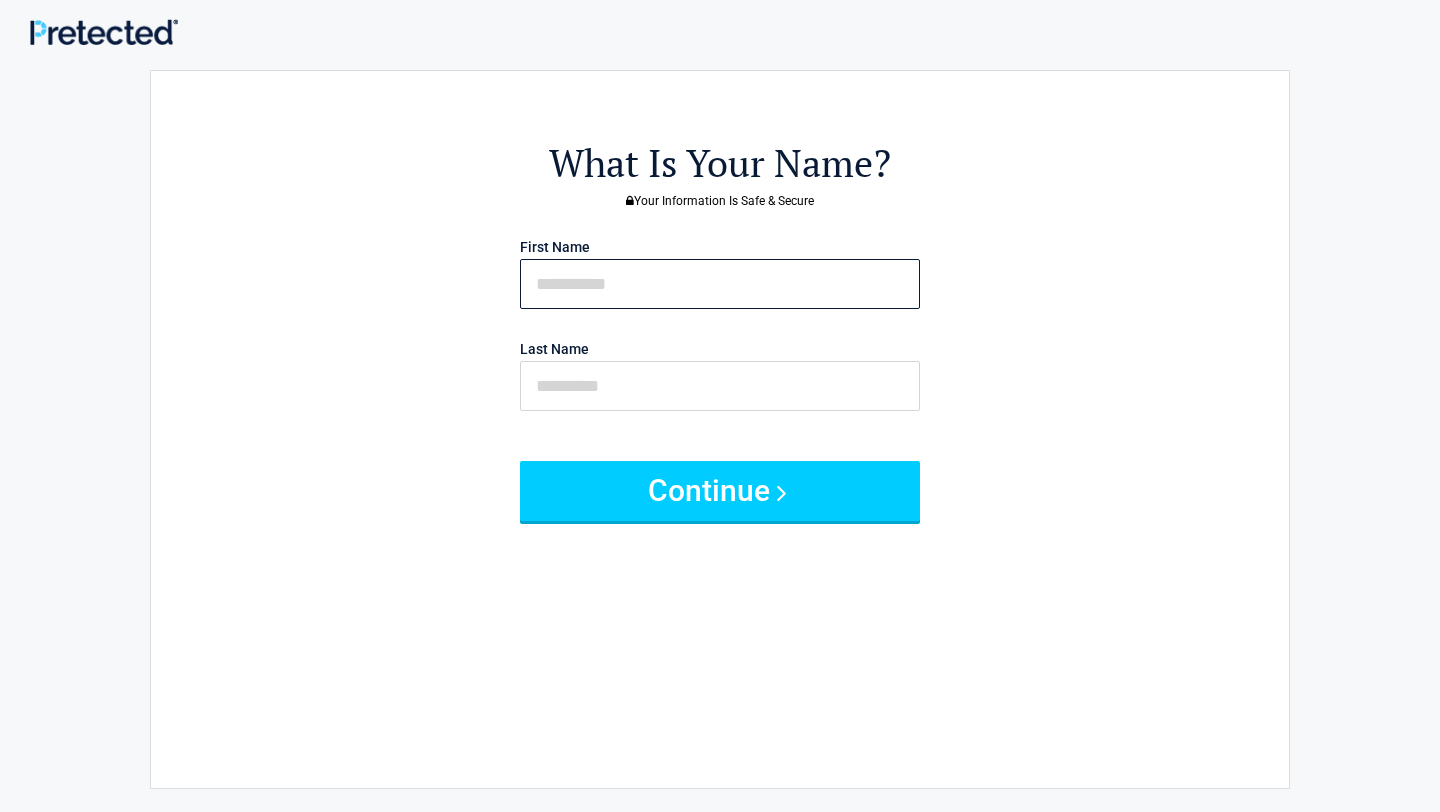 click at bounding box center (720, 284) 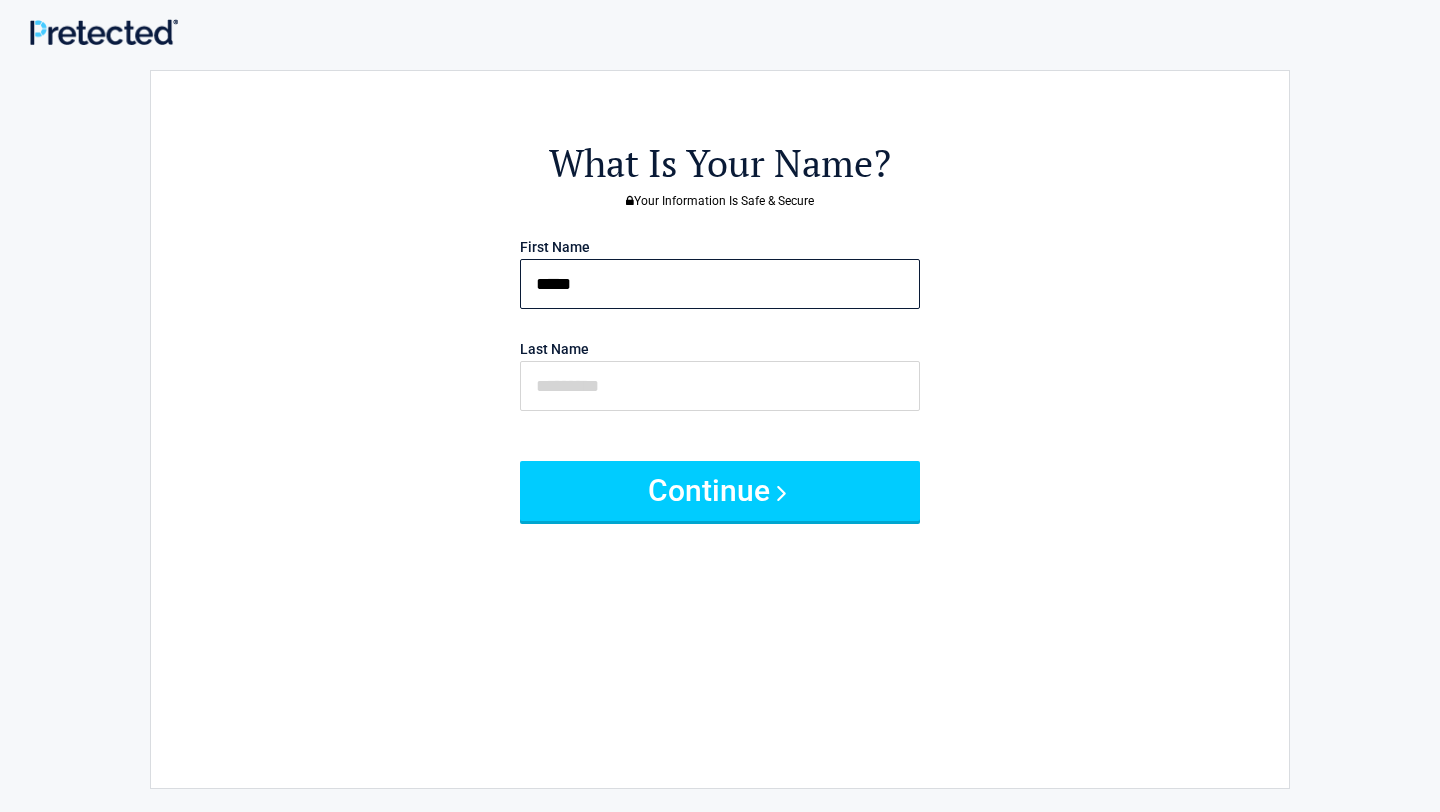 type on "*****" 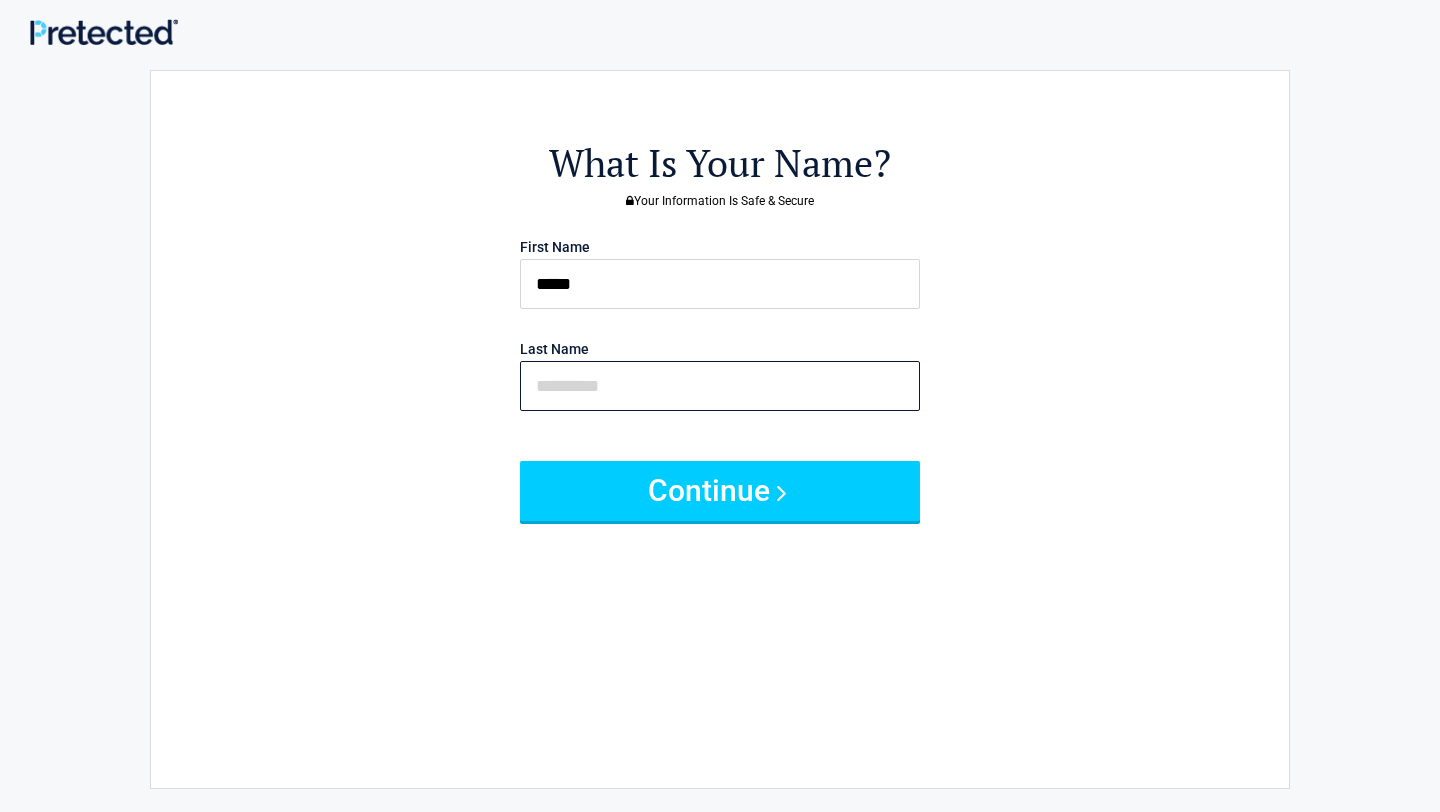 click at bounding box center (720, 386) 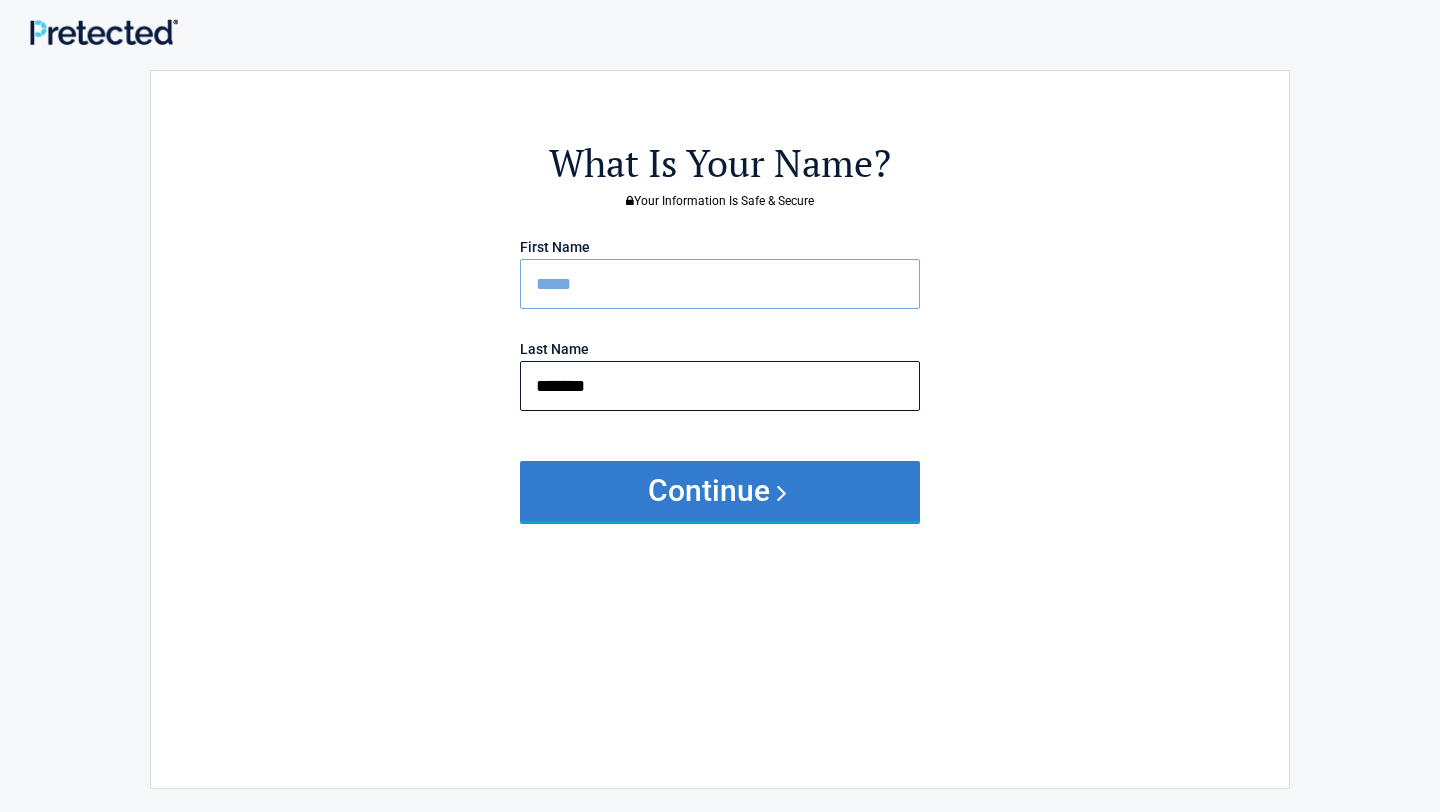 type on "*******" 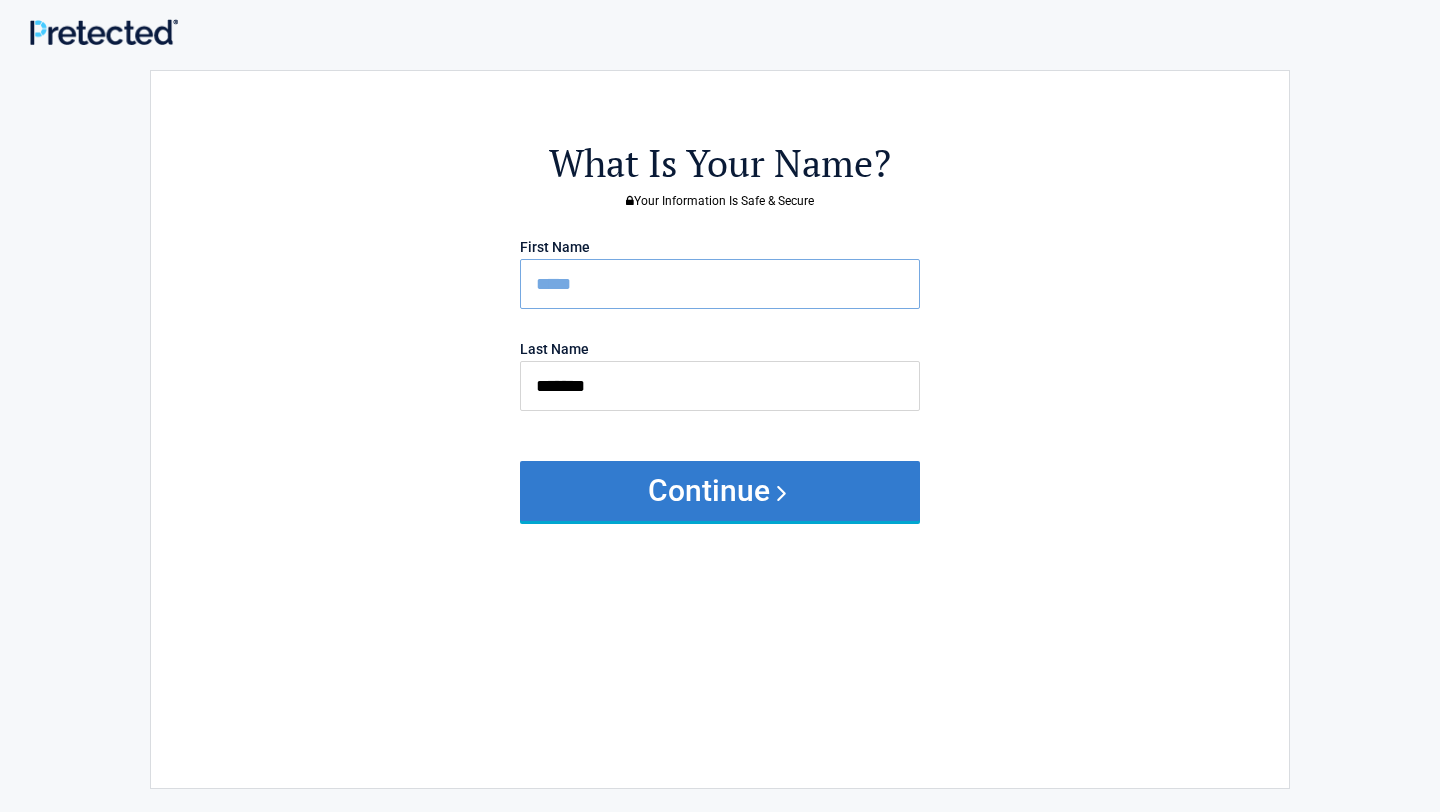 click on "Continue" at bounding box center [720, 491] 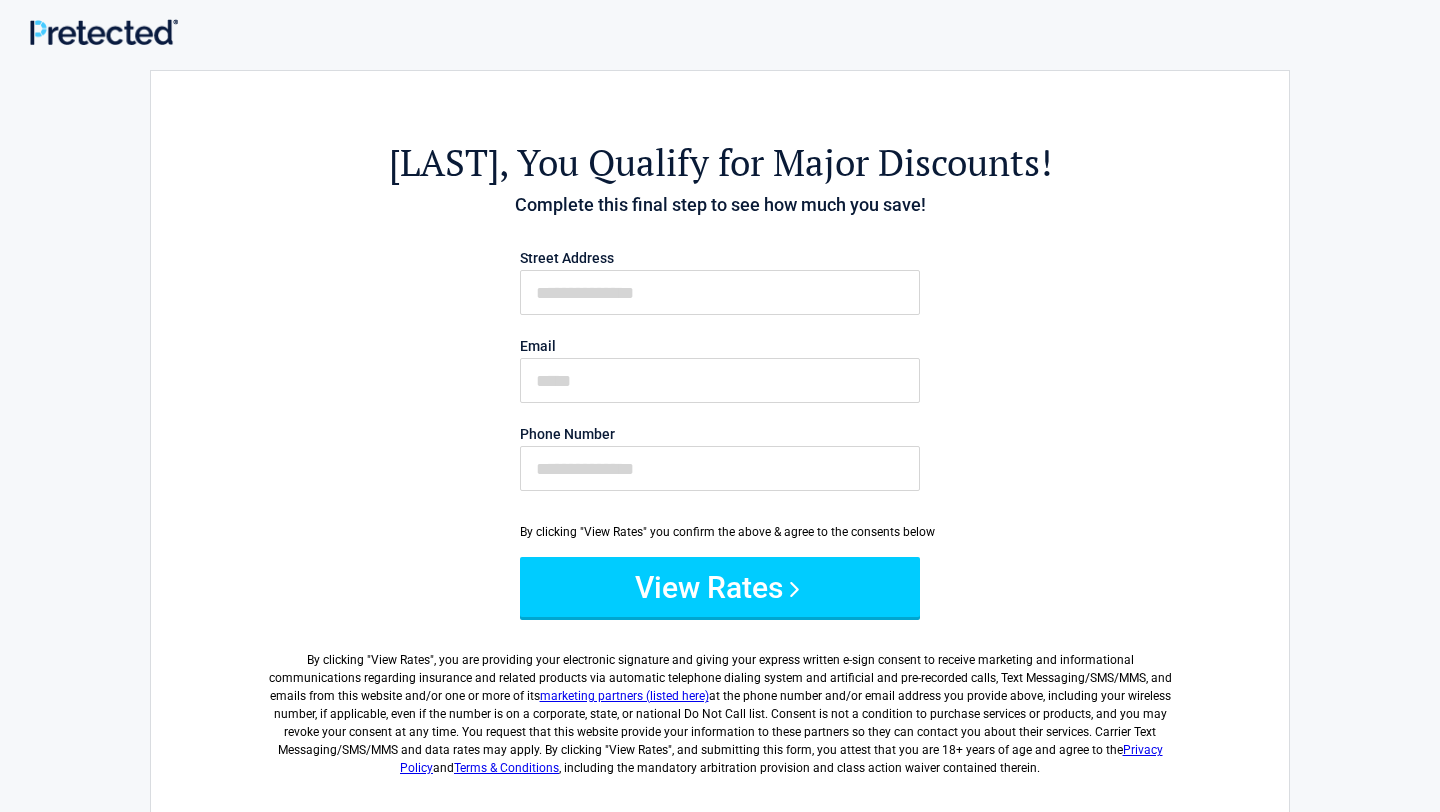 click on "Street Address" at bounding box center (720, 258) 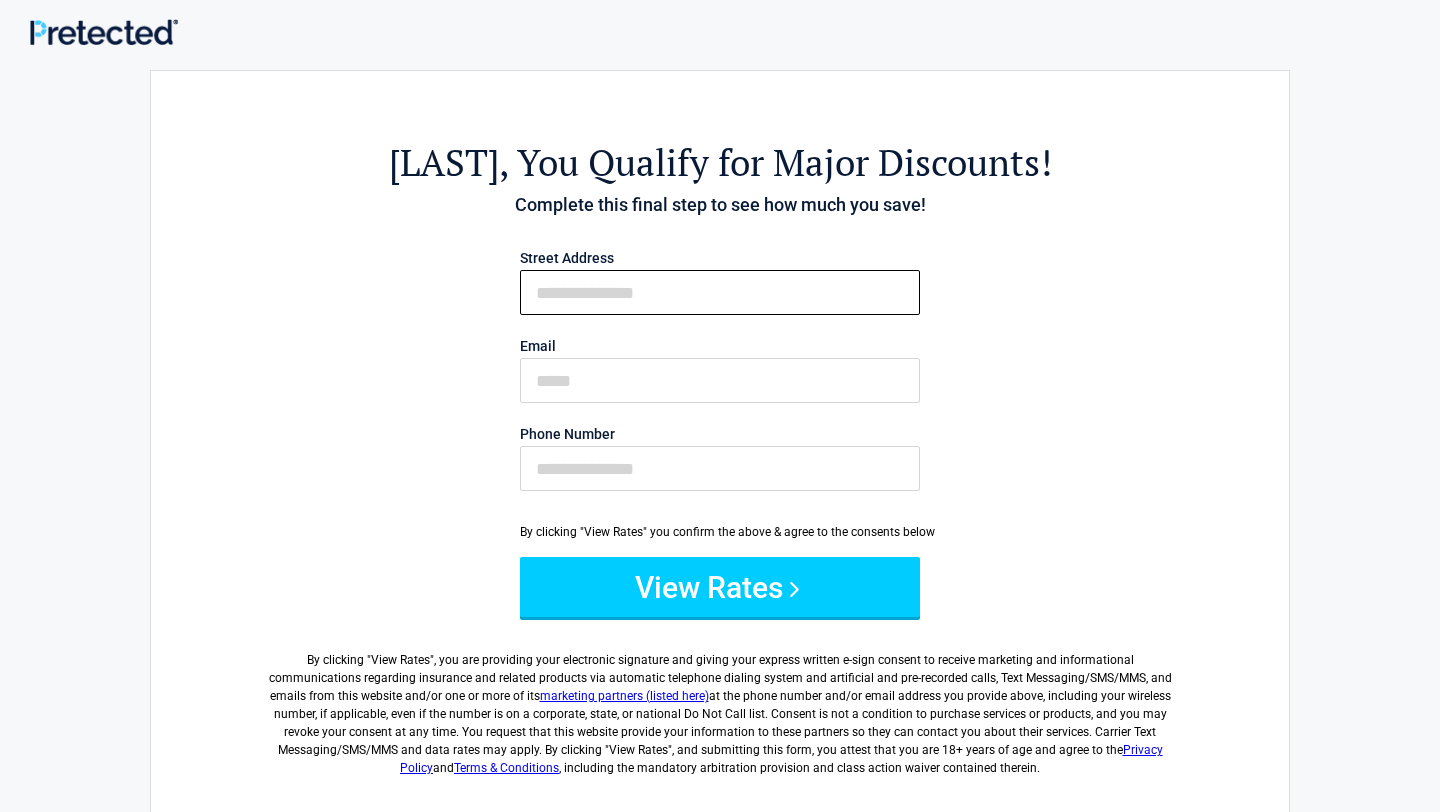 click on "First Name" at bounding box center (720, 292) 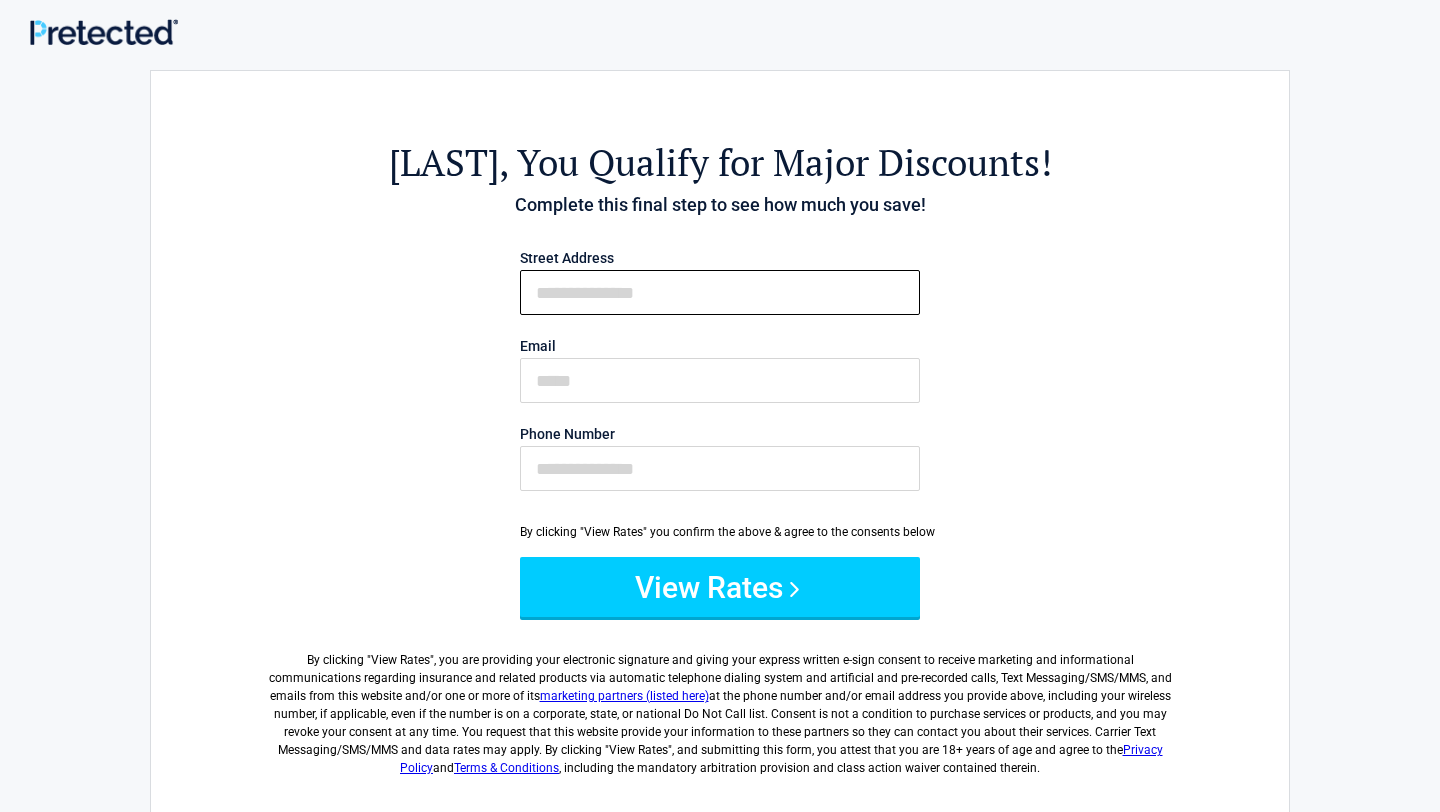 click on "First Name" at bounding box center (720, 292) 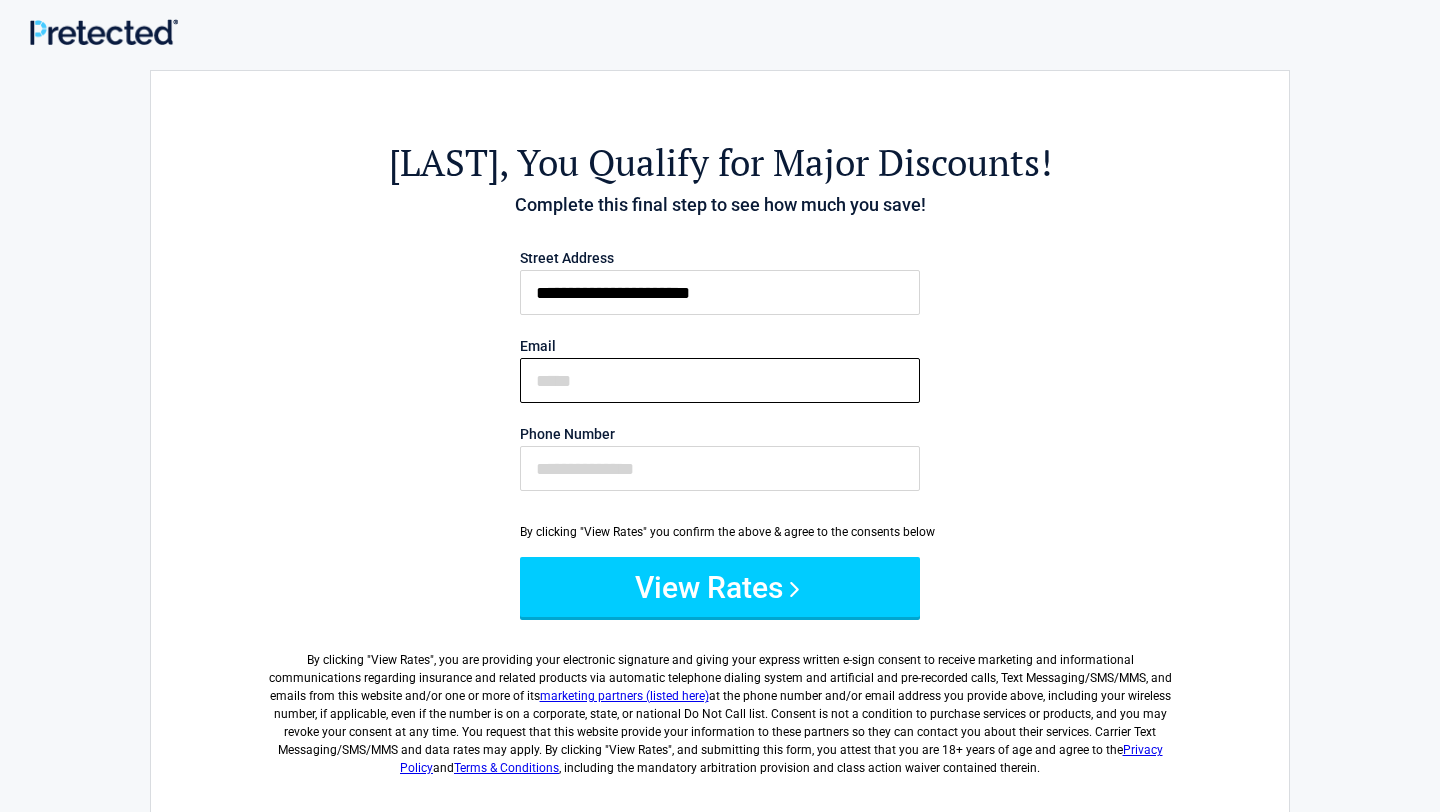 click on "Email" at bounding box center [720, 380] 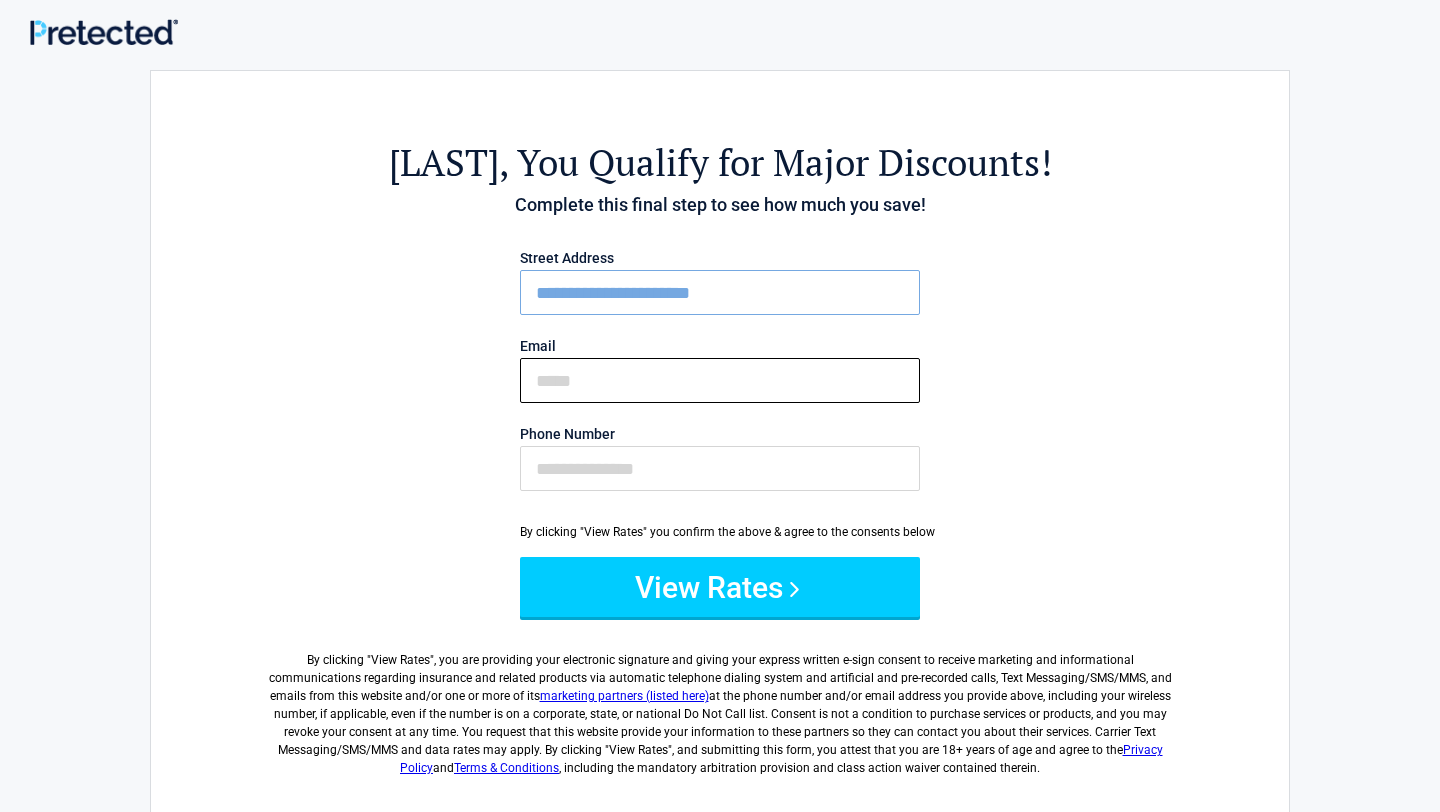 type on "**********" 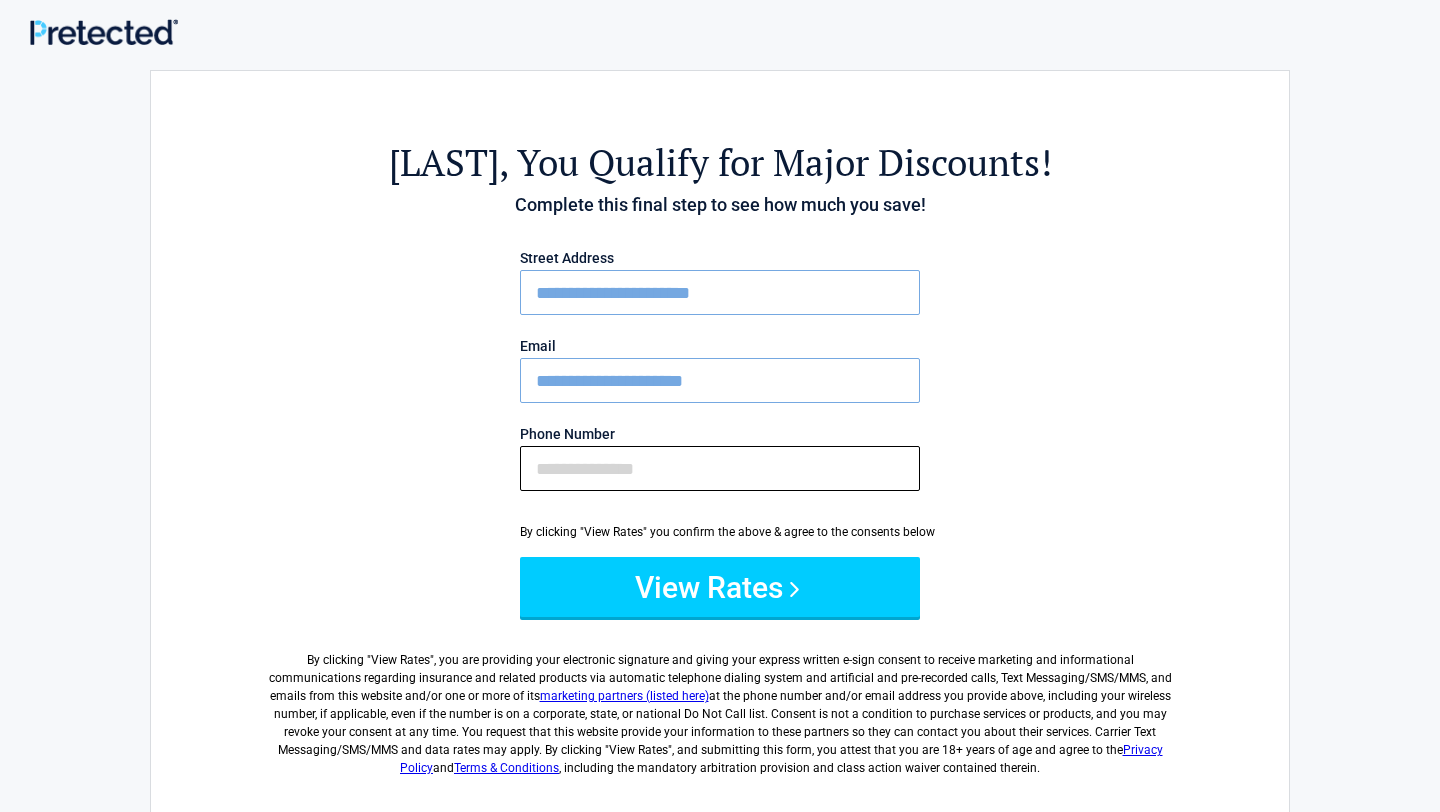 click on "Phone Number" at bounding box center (720, 468) 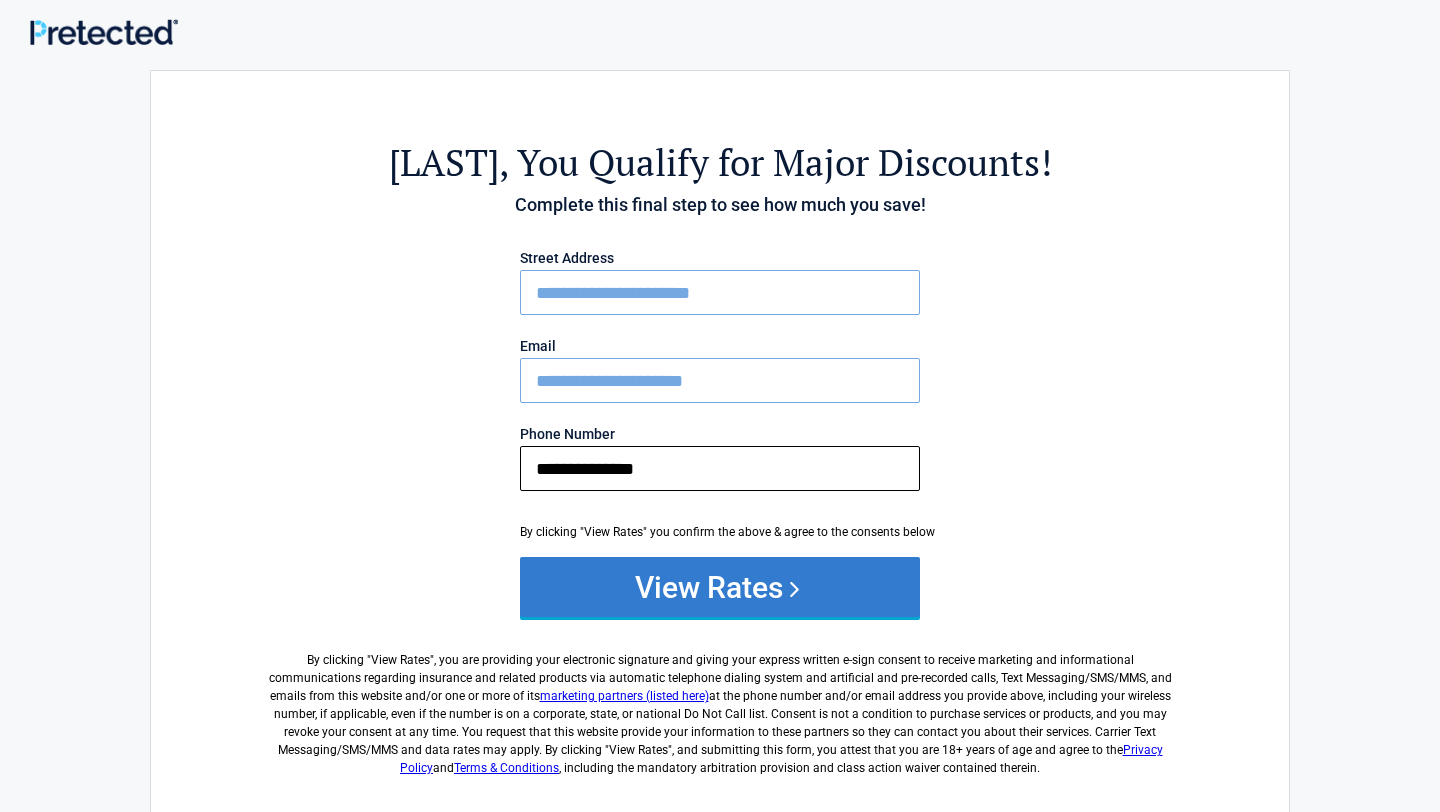 type on "**********" 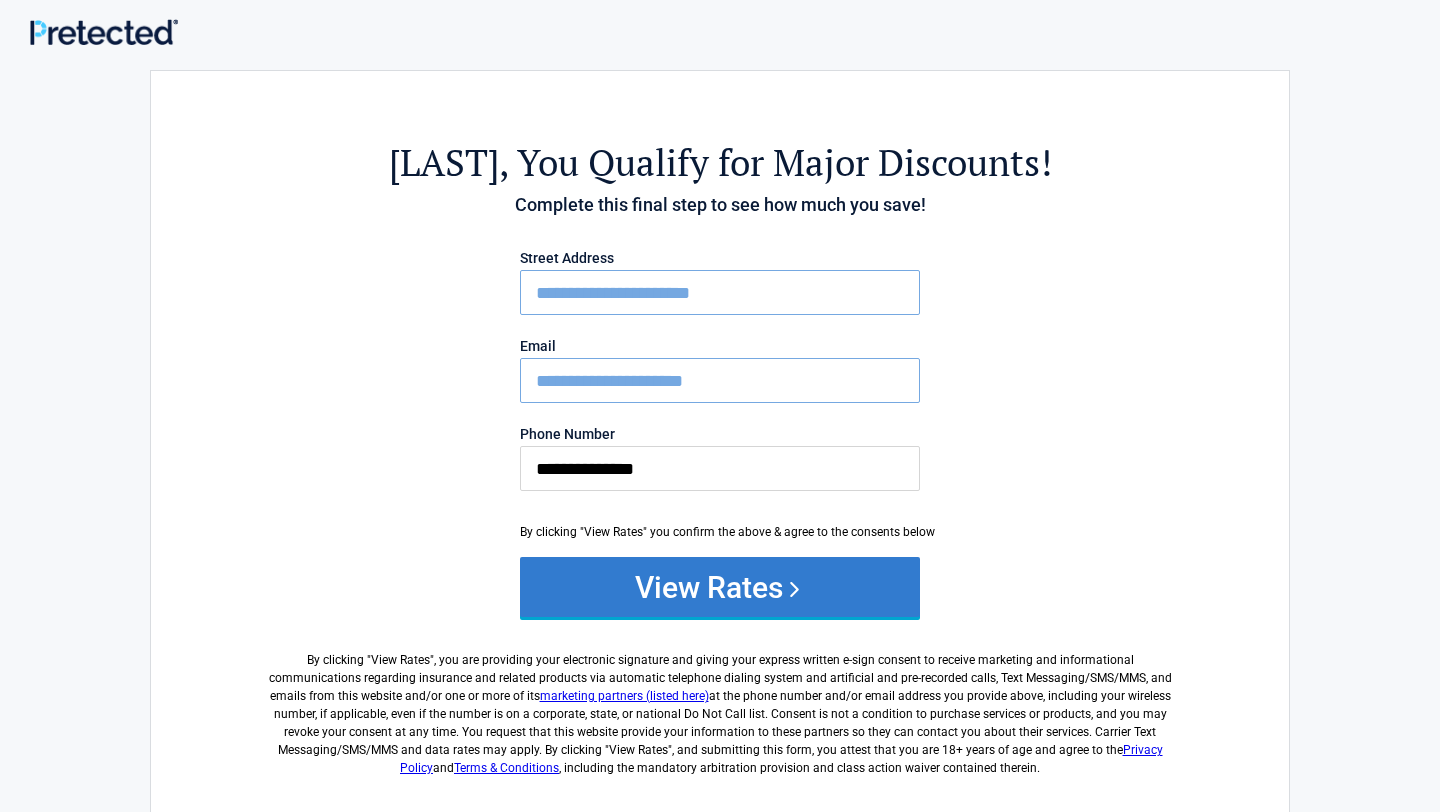 click on "View Rates" at bounding box center [720, 587] 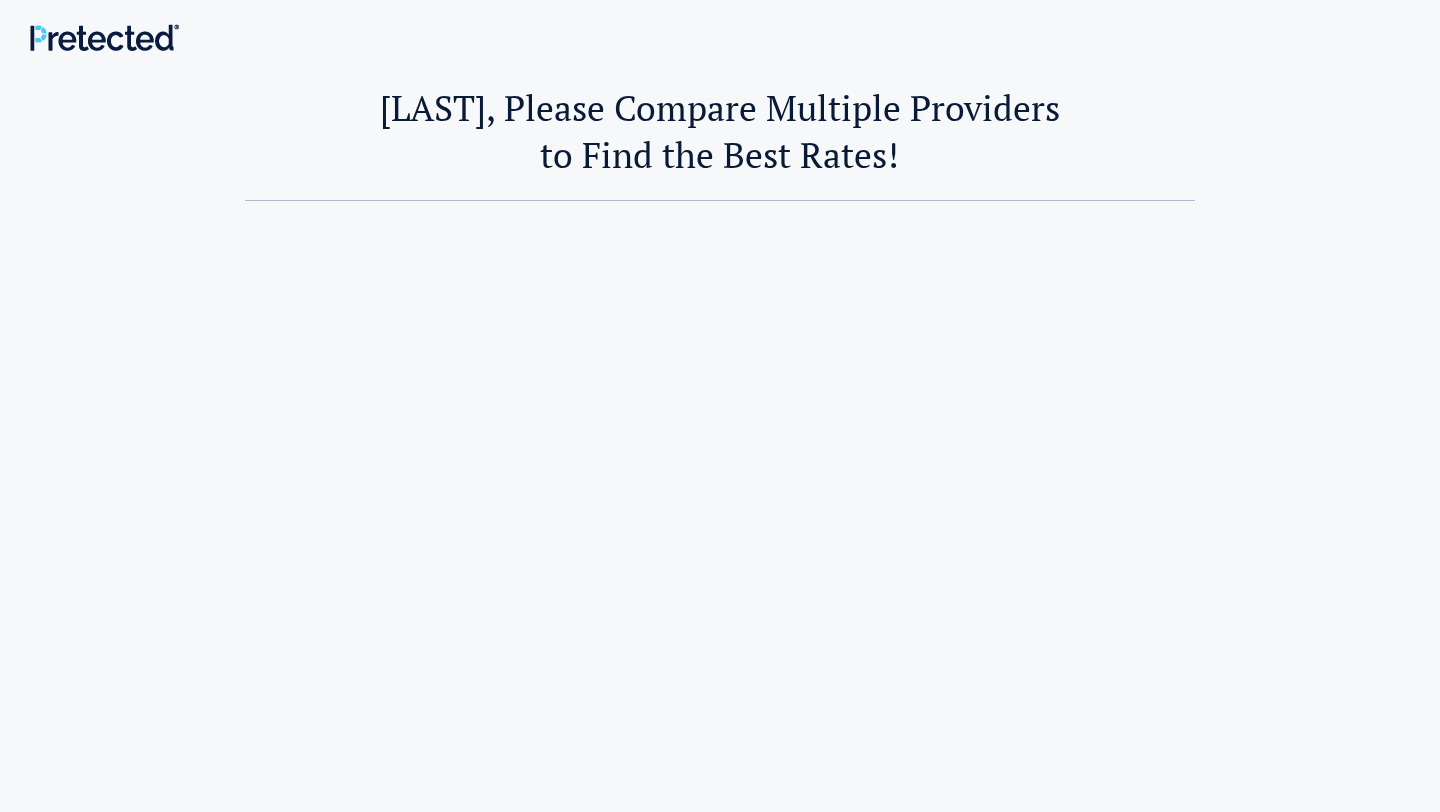 scroll, scrollTop: 0, scrollLeft: 0, axis: both 